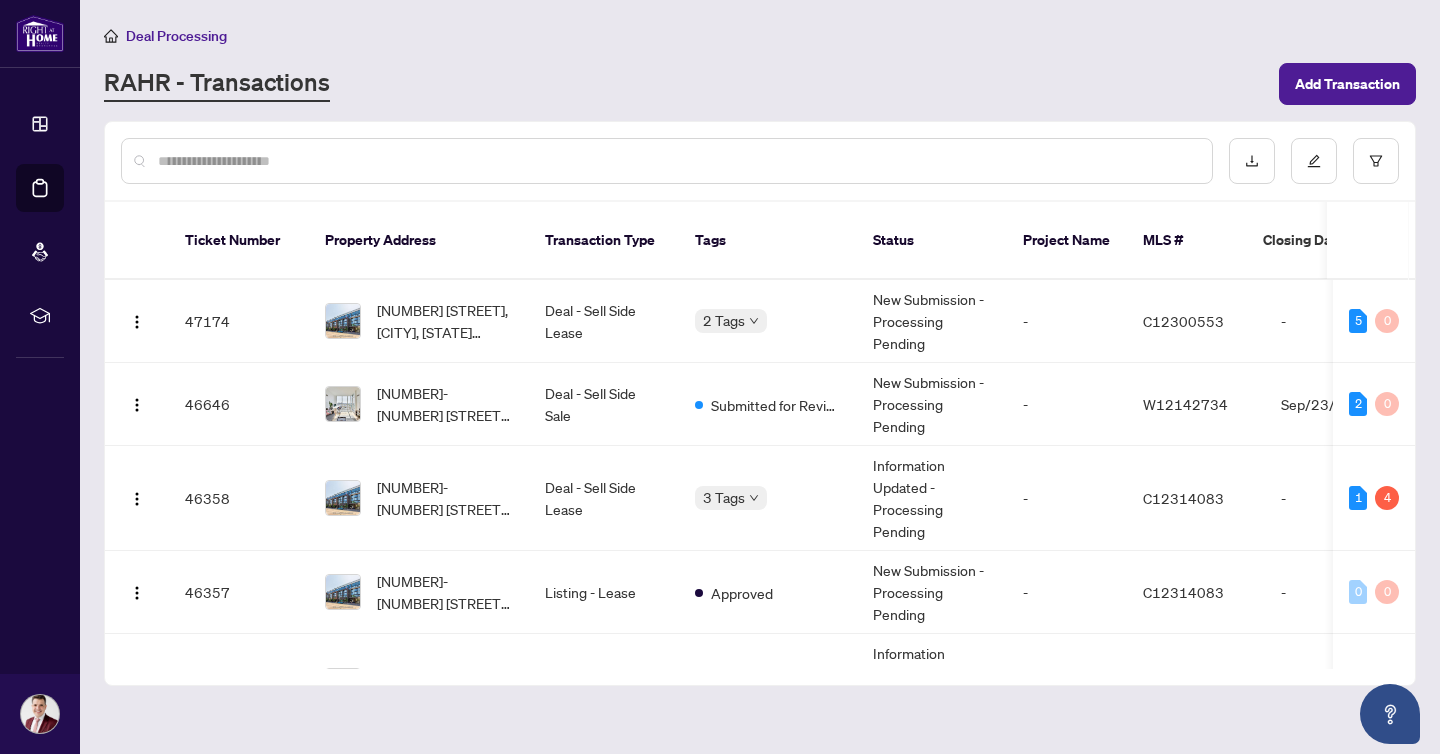 scroll, scrollTop: 0, scrollLeft: 0, axis: both 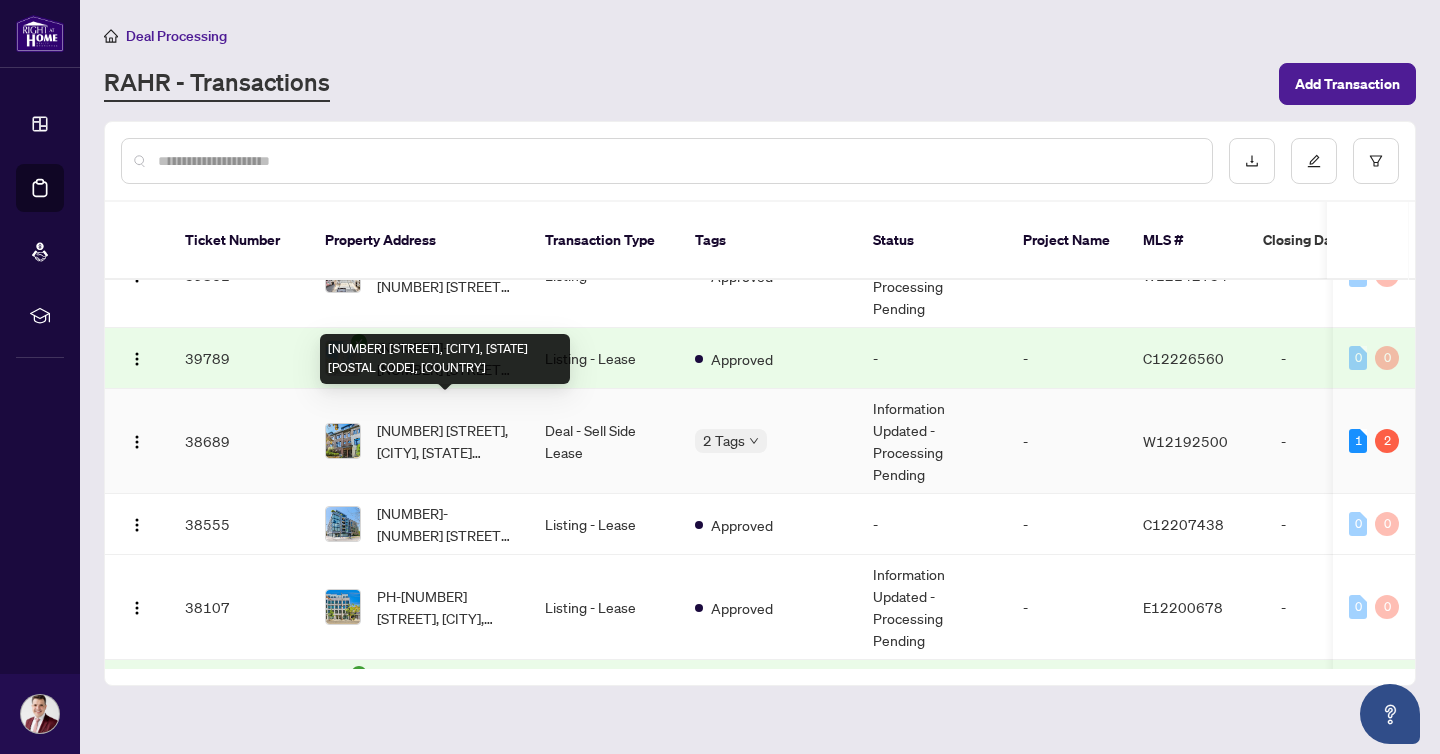 click on "[NUMBER] [STREET], [CITY], [STATE] [POSTAL CODE], [COUNTRY]" at bounding box center [445, 441] 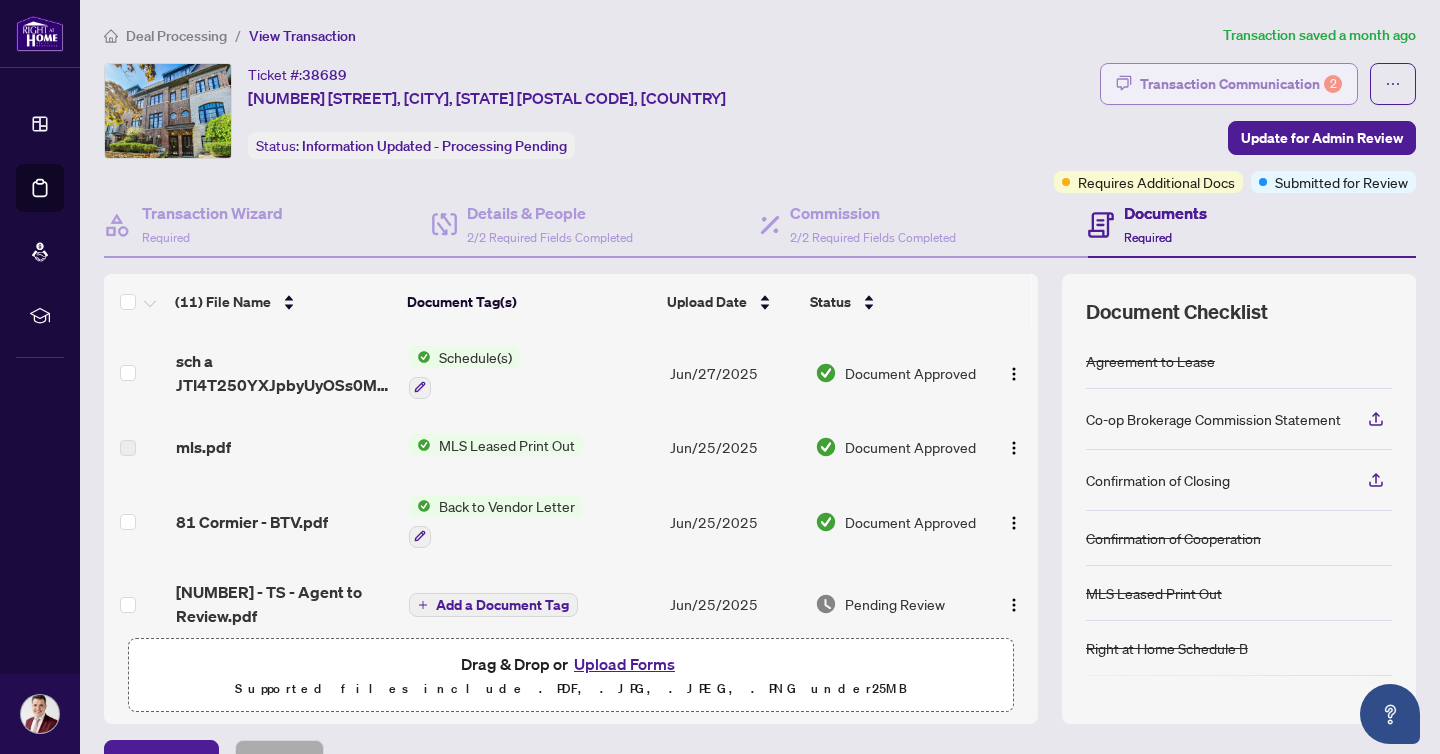 click on "Transaction Communication 2" at bounding box center (1229, 84) 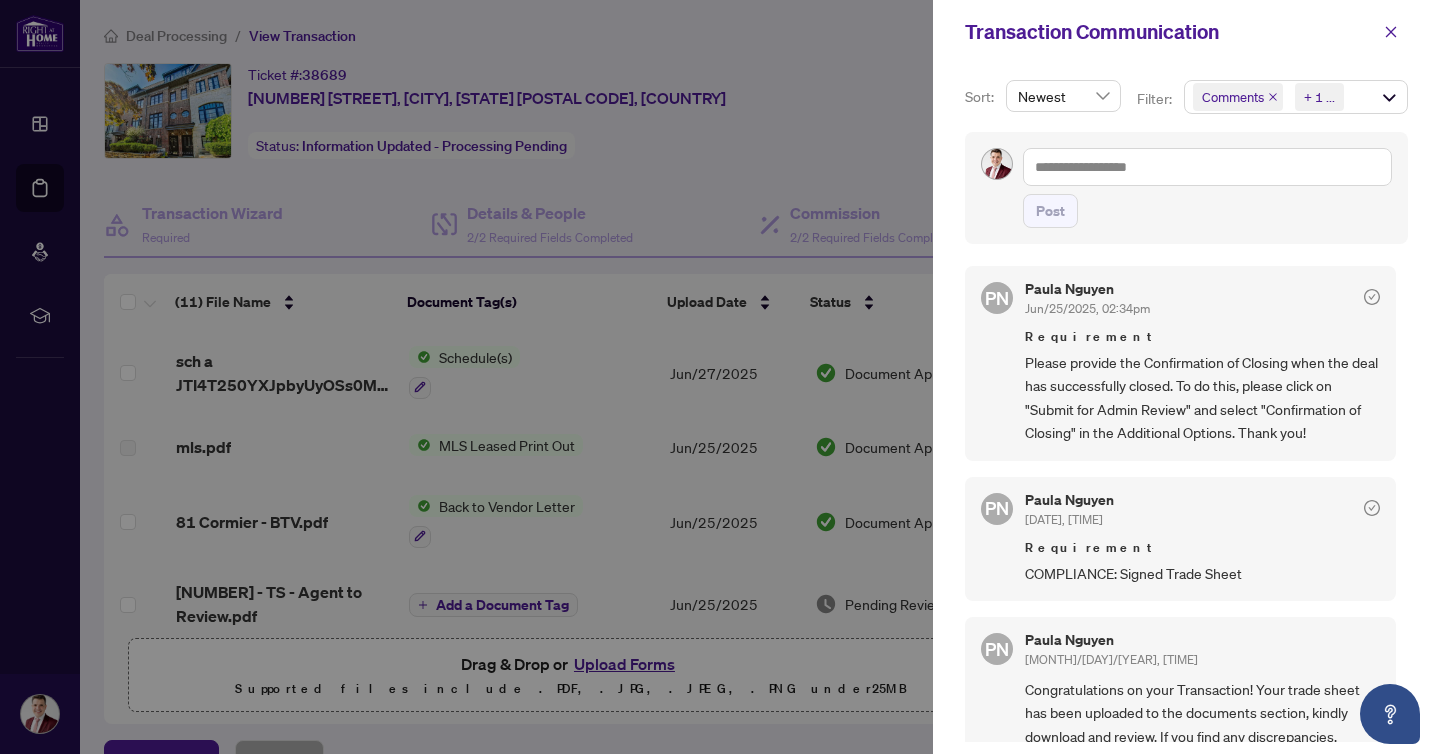 scroll, scrollTop: 1, scrollLeft: 0, axis: vertical 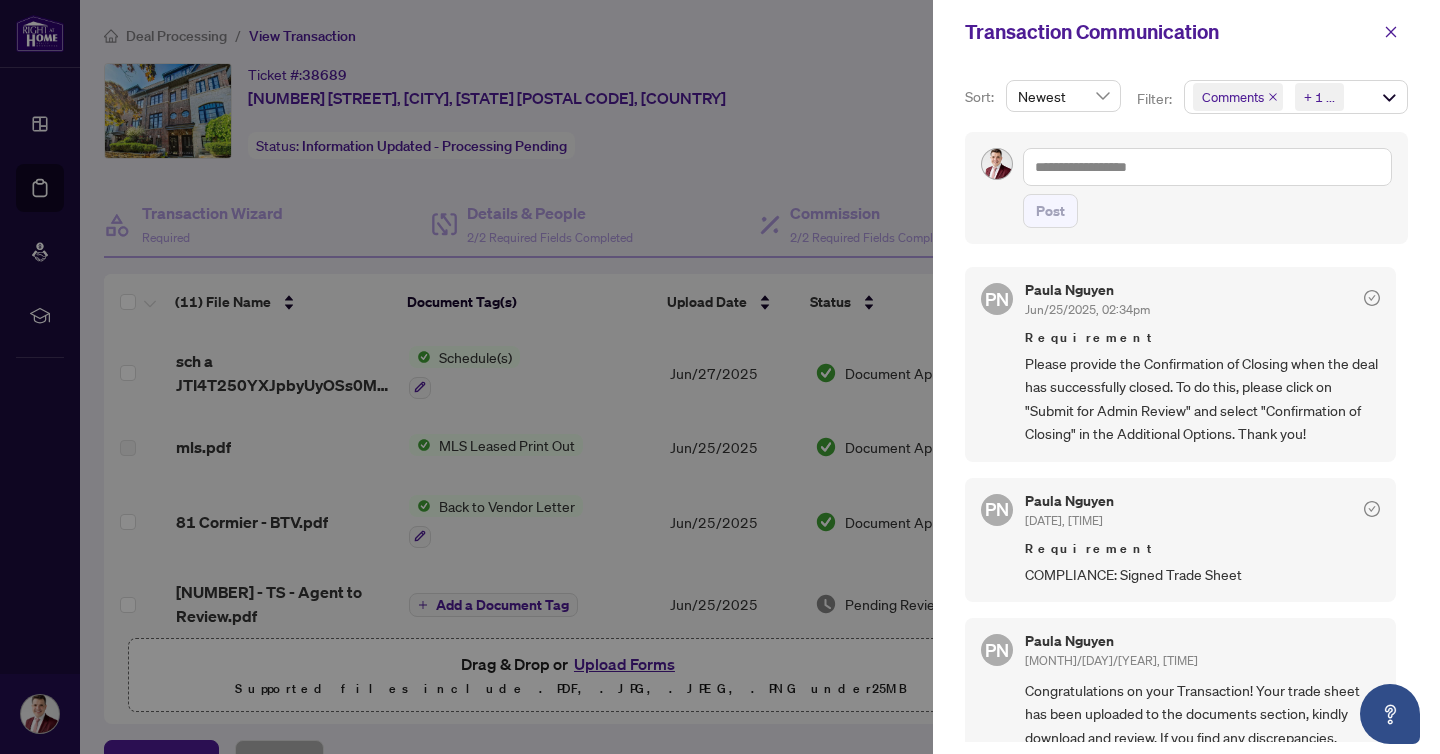 click at bounding box center (720, 377) 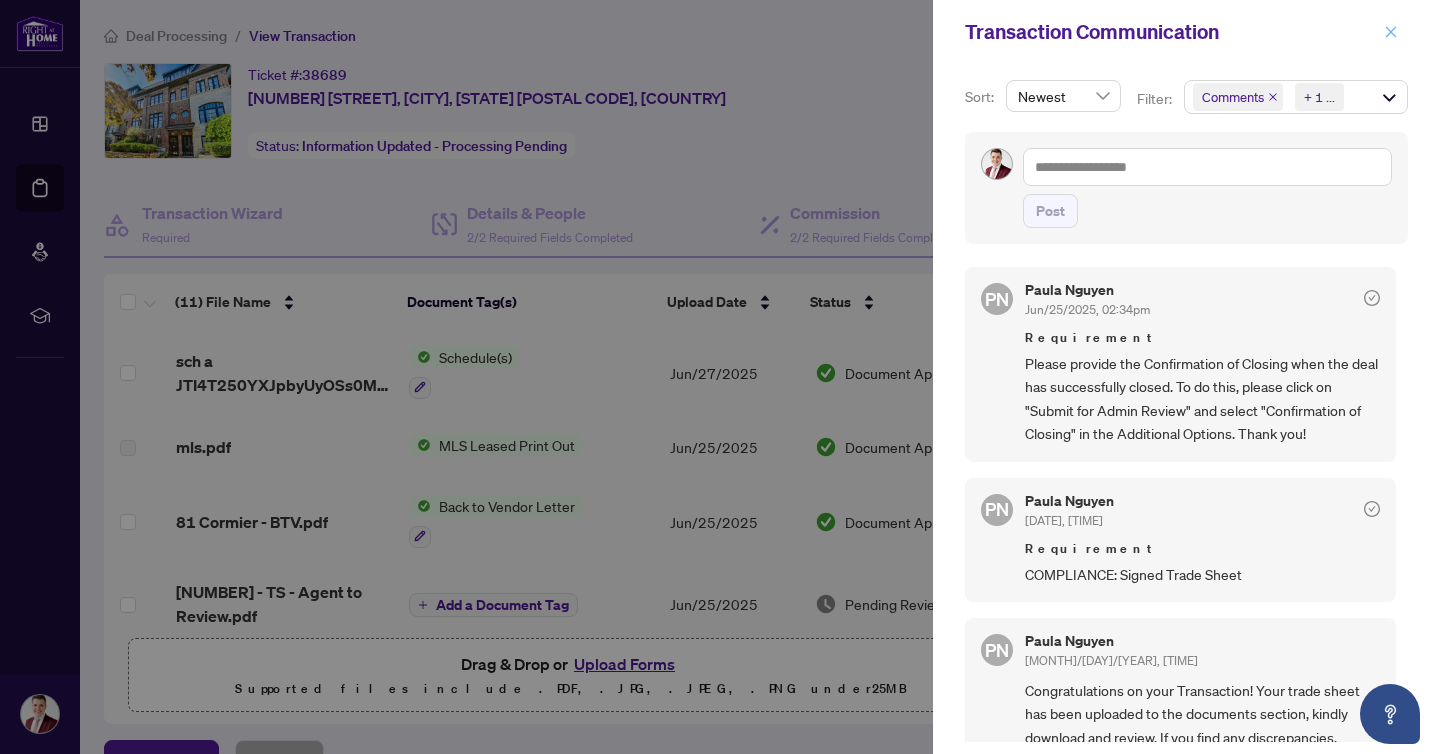 click 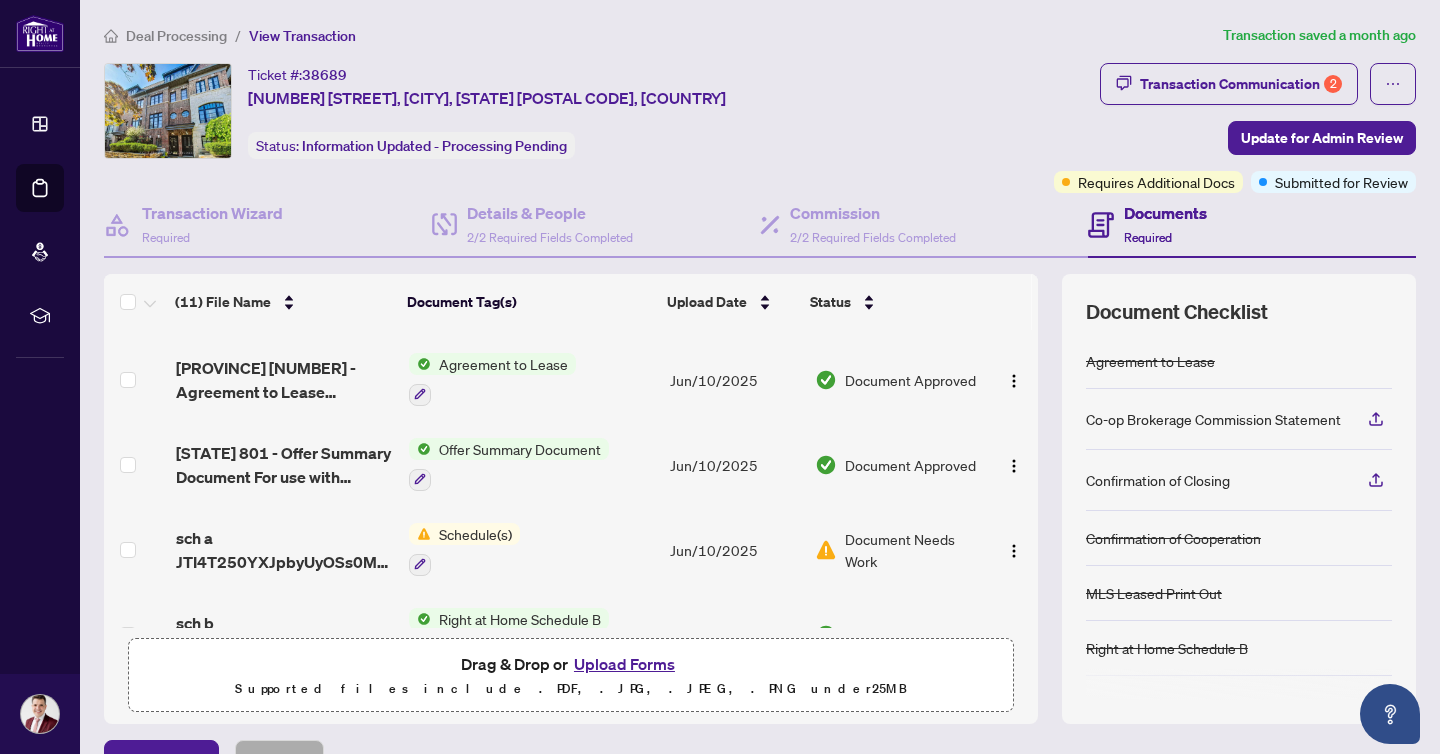 scroll, scrollTop: 609, scrollLeft: 0, axis: vertical 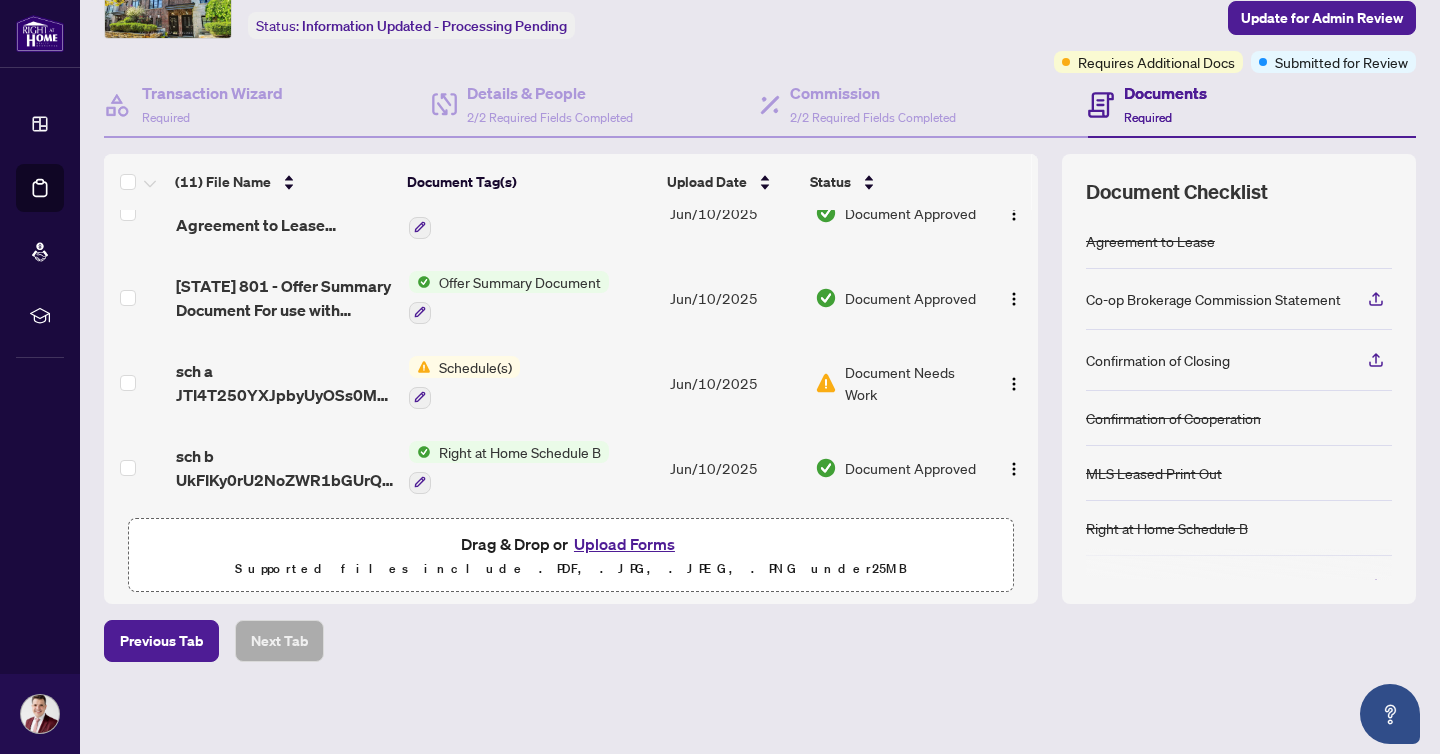 click on "Schedule(s)" at bounding box center (475, 367) 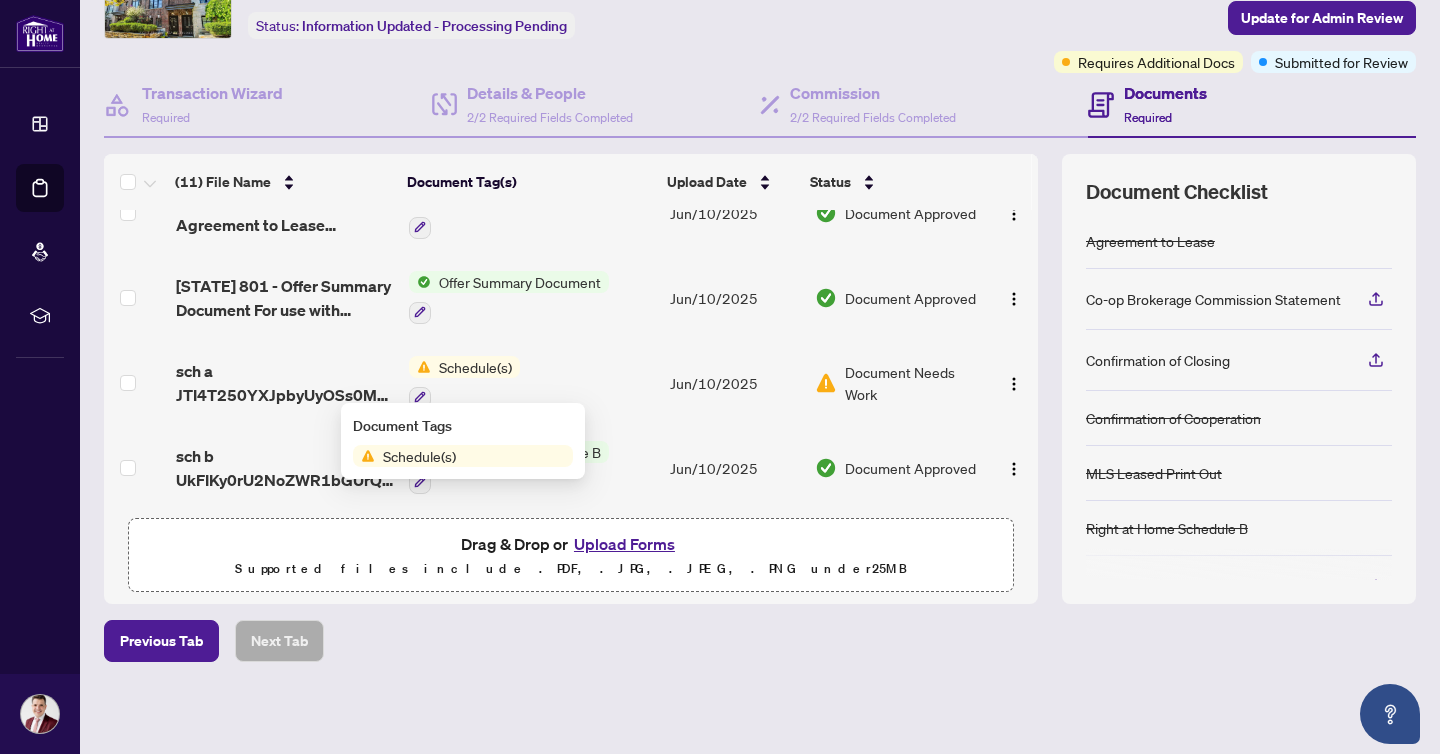 click on "Document Needs Work" at bounding box center [912, 383] 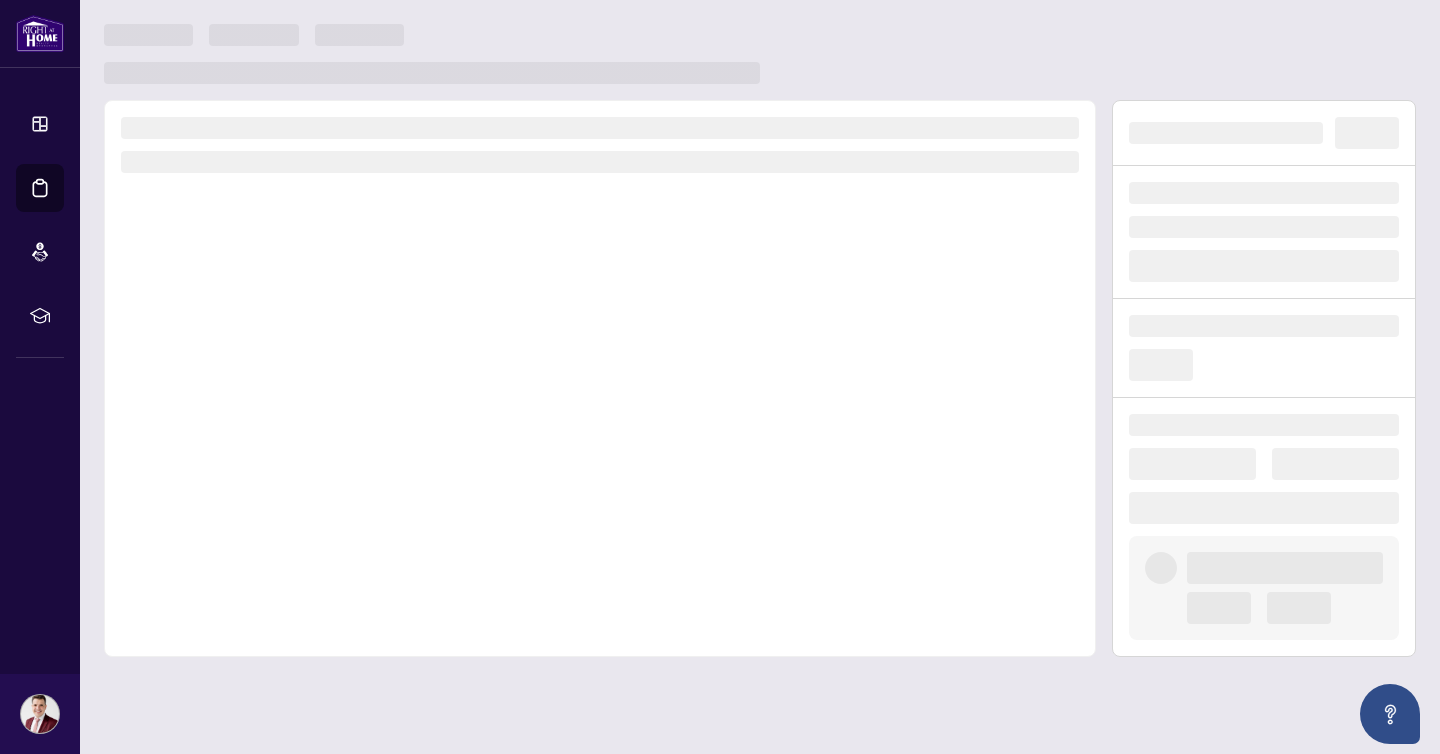 scroll, scrollTop: 0, scrollLeft: 0, axis: both 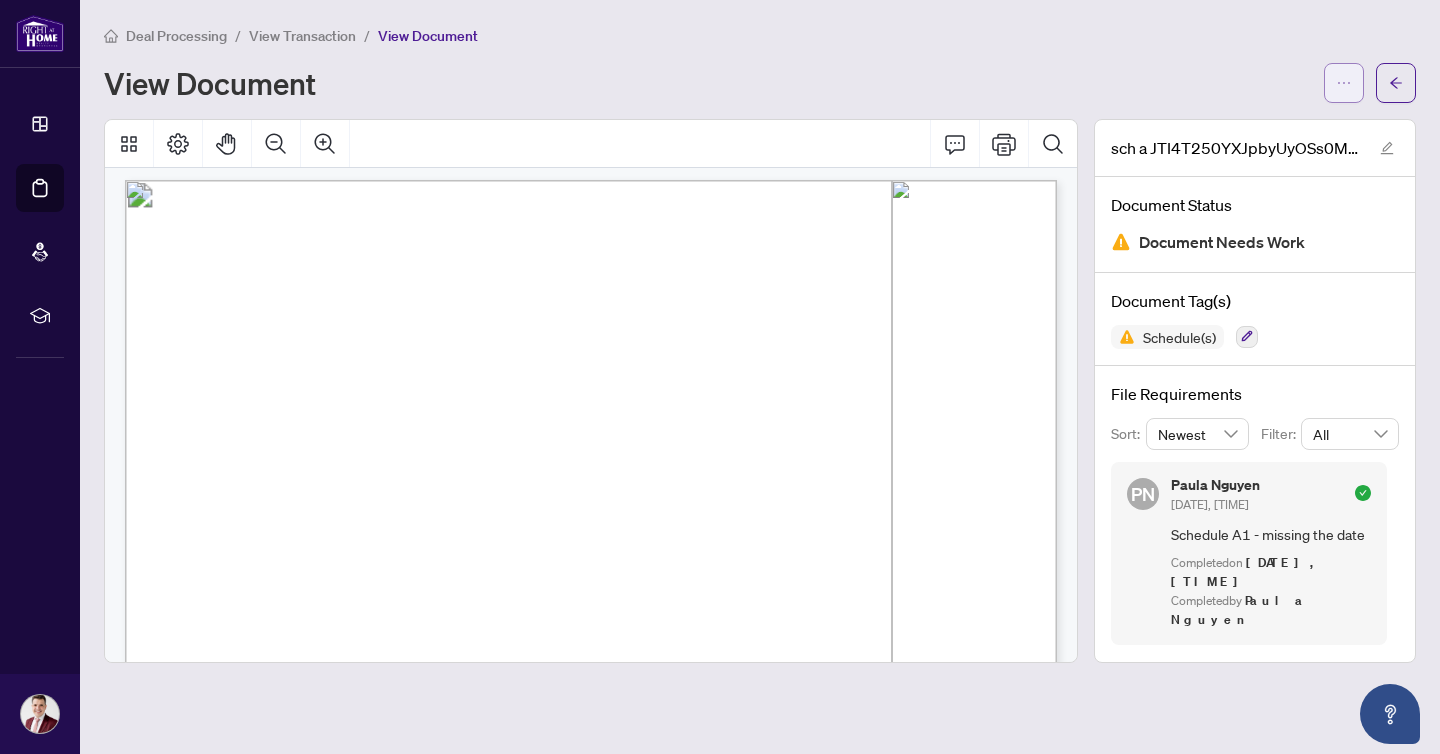 click 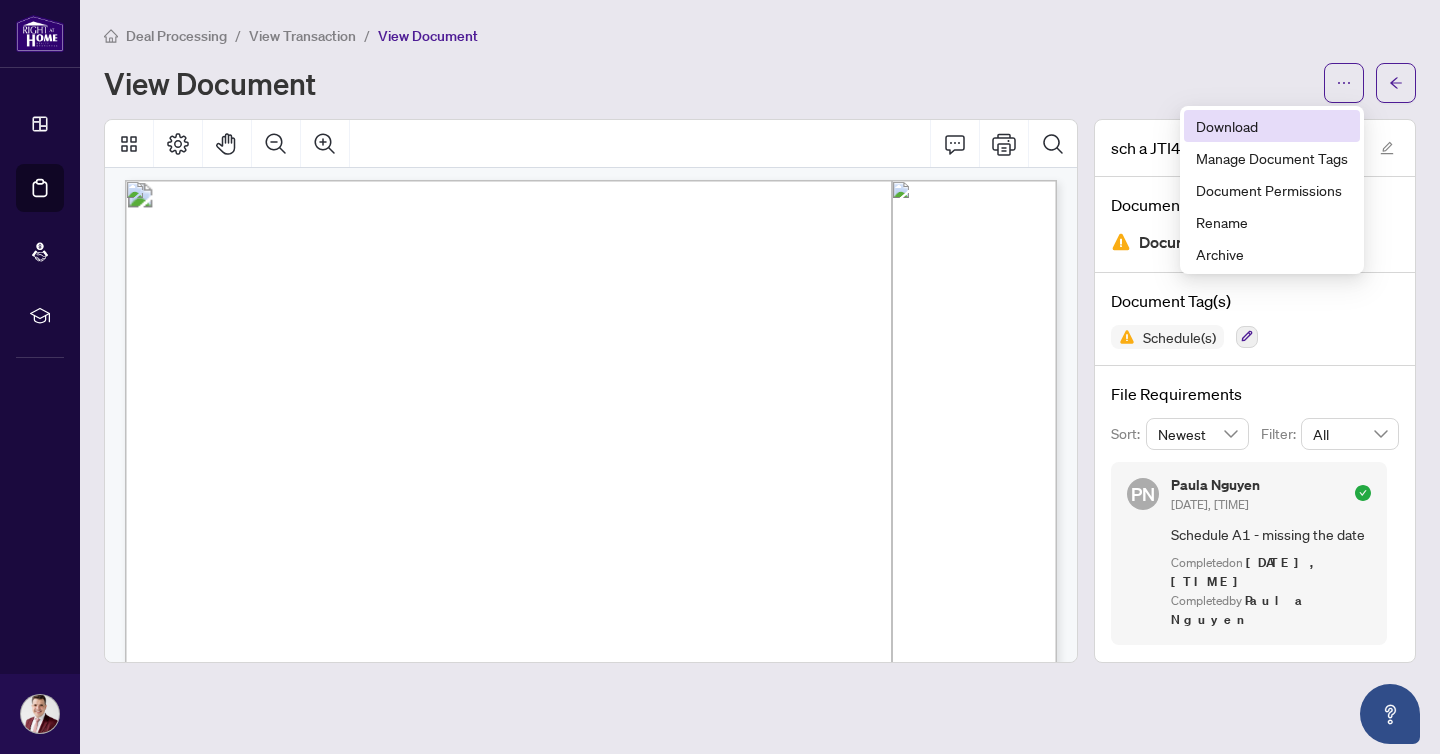 click on "Download" at bounding box center [1272, 126] 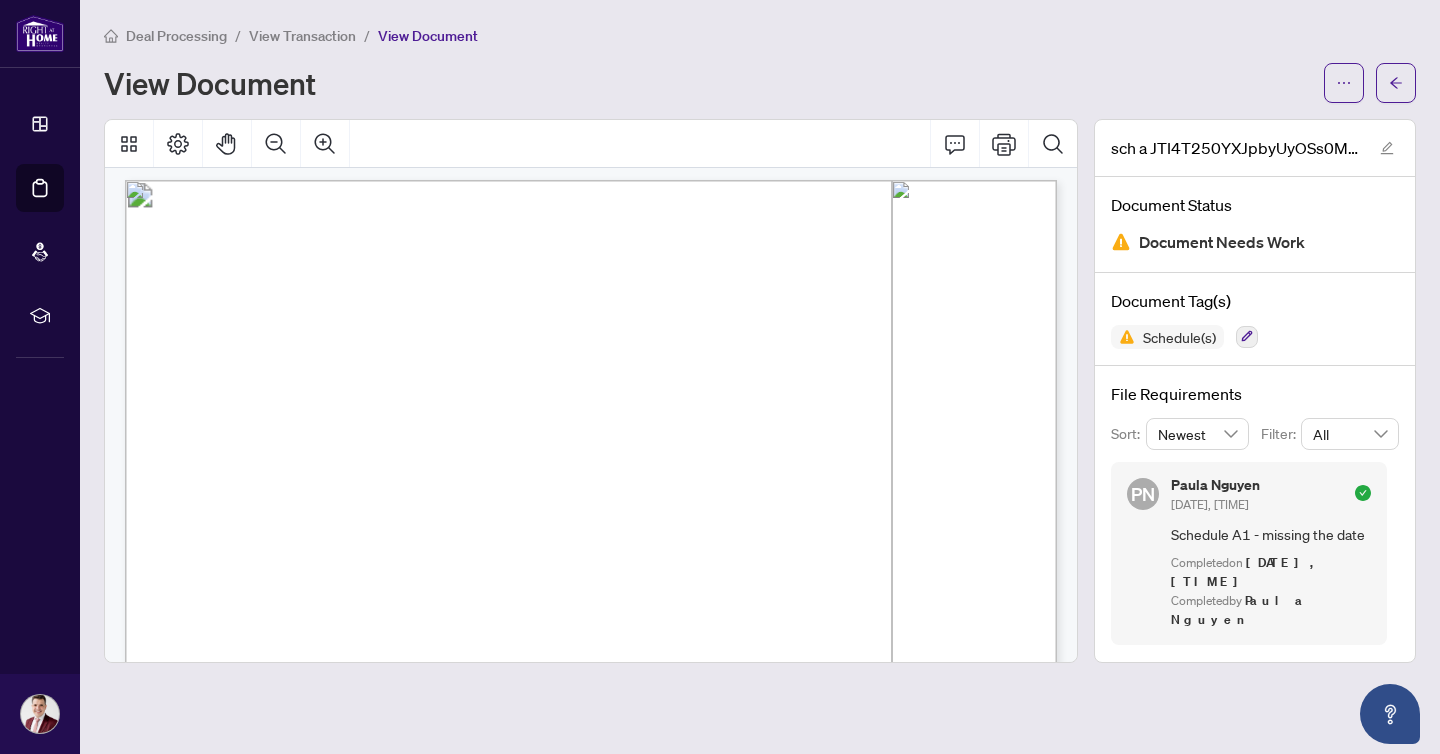 click on "View Transaction" at bounding box center (302, 36) 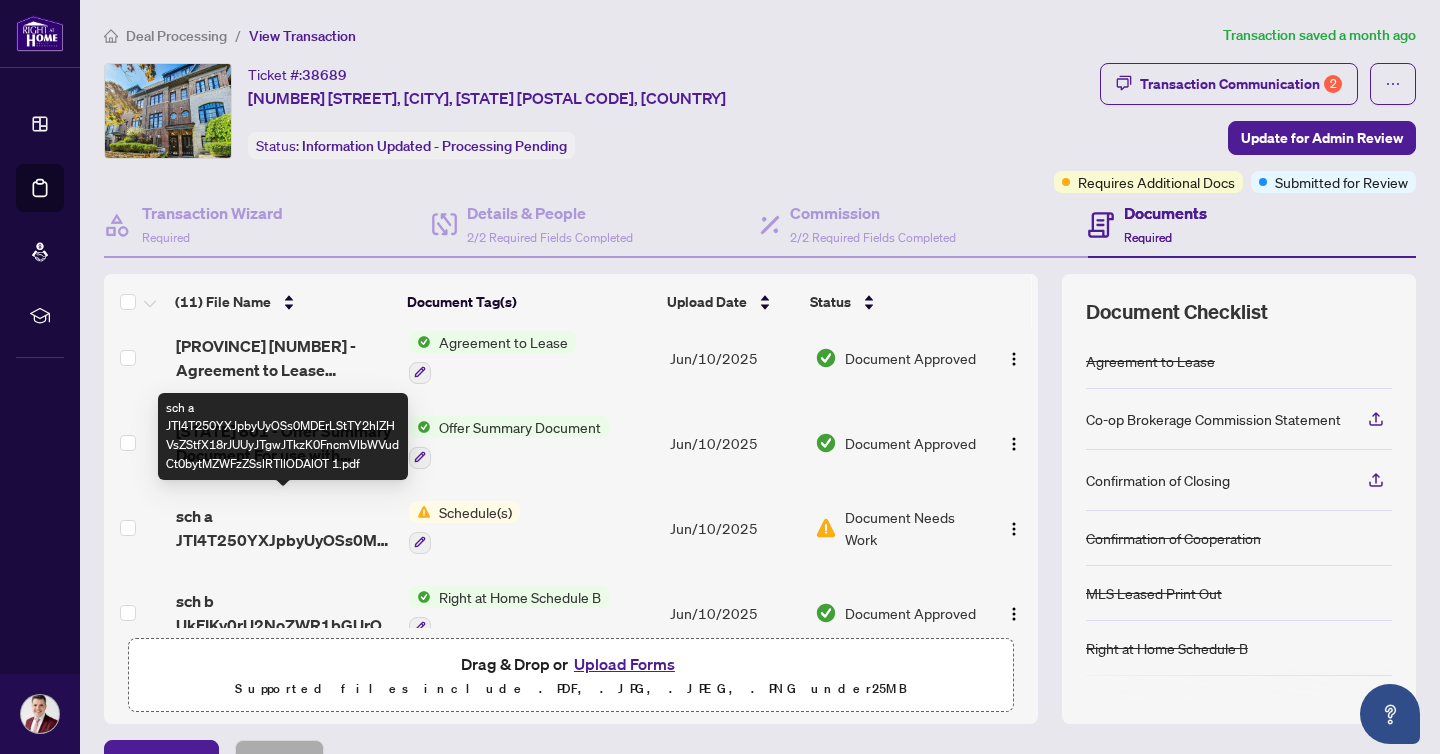 scroll, scrollTop: 586, scrollLeft: 0, axis: vertical 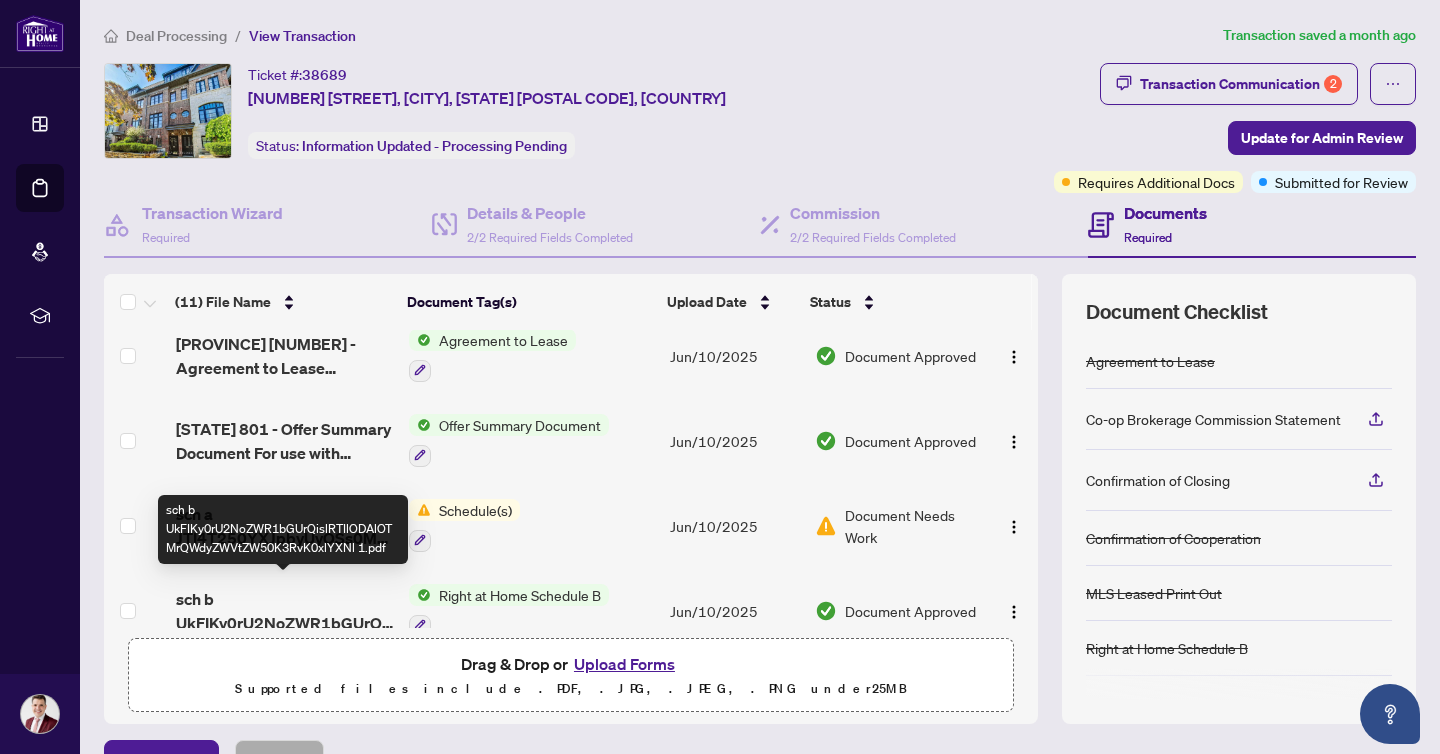 click on "sch b UkFIKy0rU2NoZWR1bGUrQislRTIlODAlOTMrQWdyZWVtZW50K3RvK0xlYXNl 1.pdf" at bounding box center (284, 611) 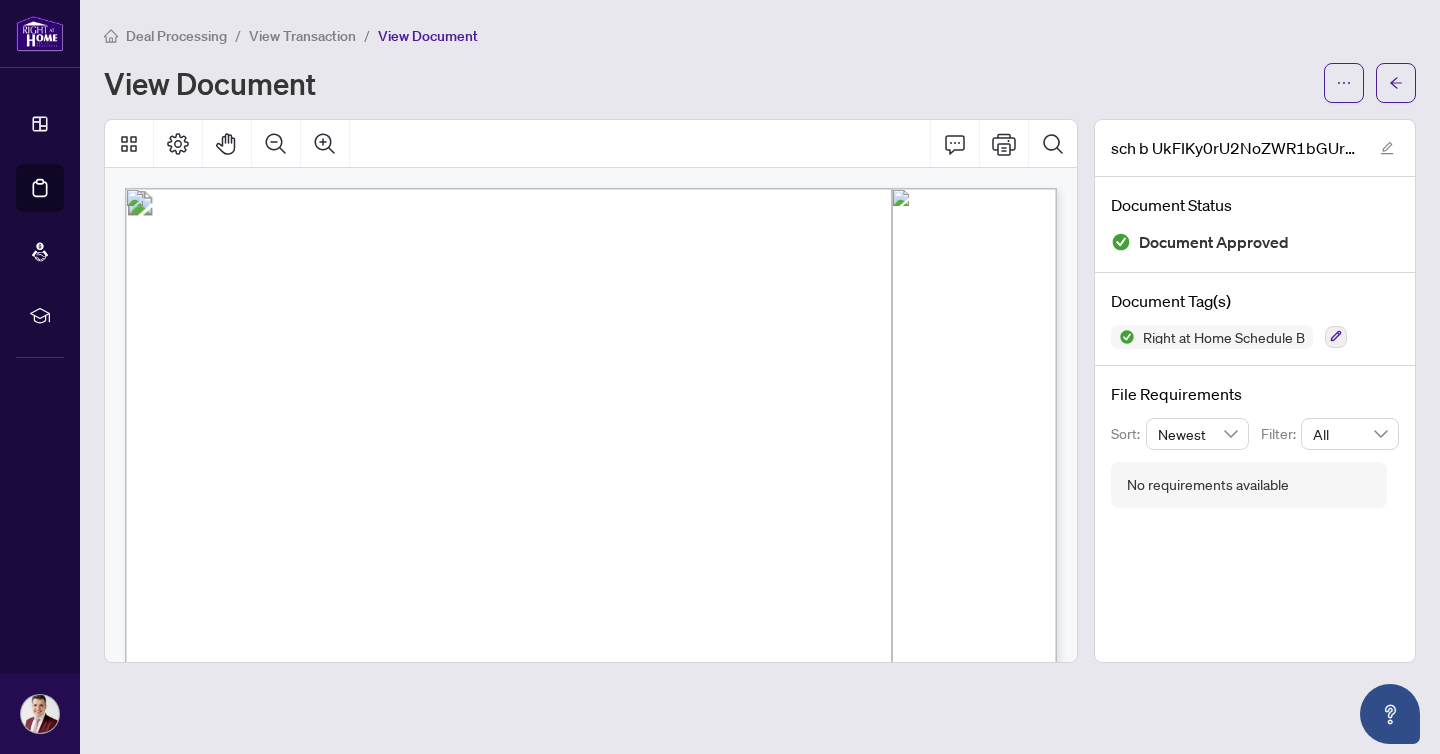 drag, startPoint x: 813, startPoint y: 475, endPoint x: 752, endPoint y: 476, distance: 61.008198 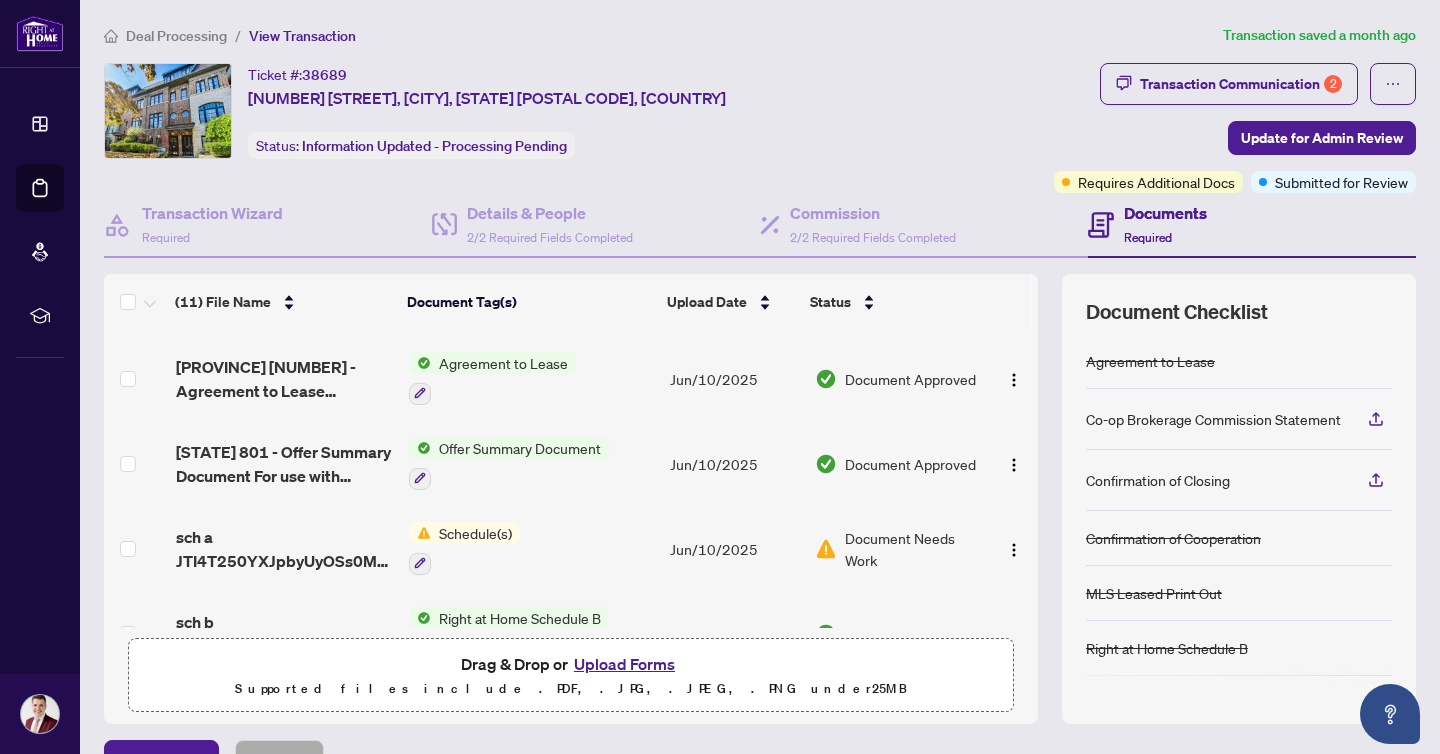 scroll, scrollTop: 609, scrollLeft: 0, axis: vertical 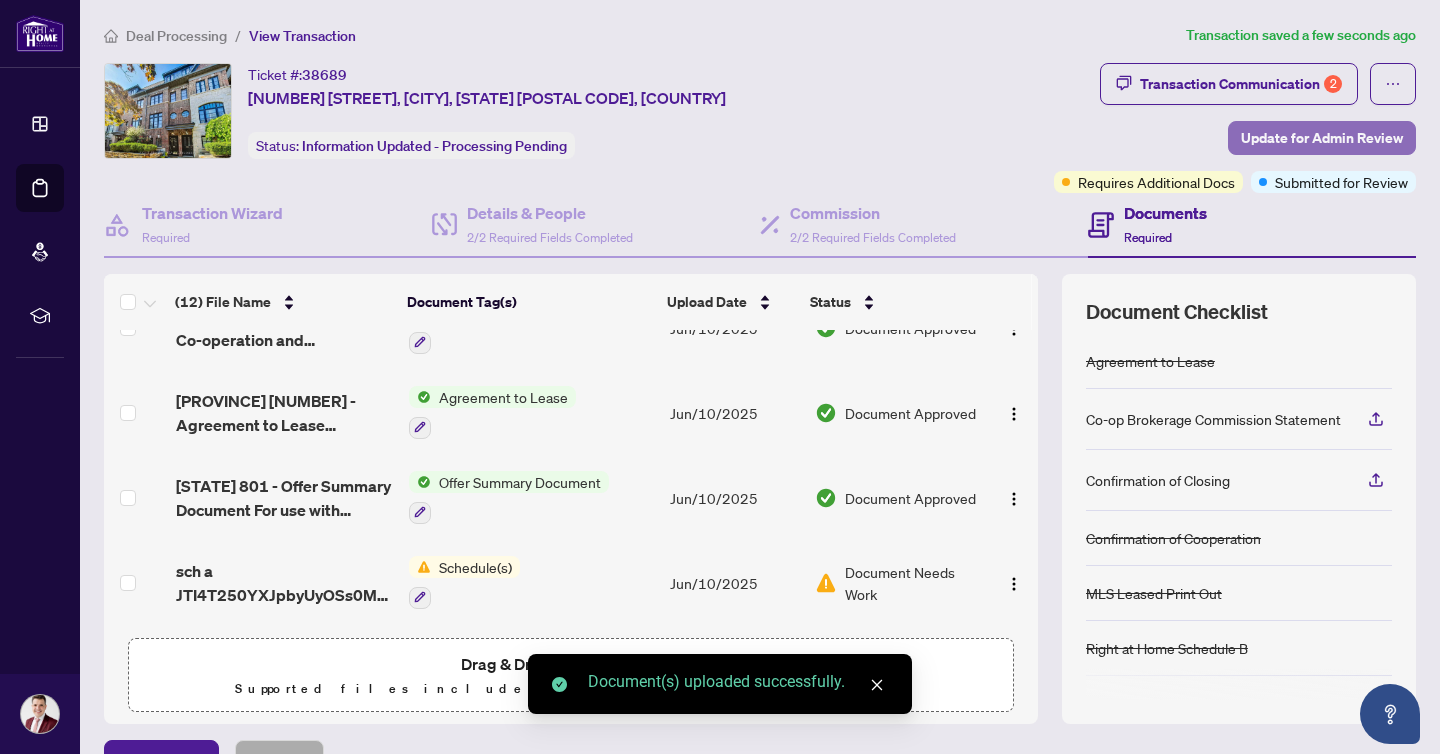 click on "Update for Admin Review" at bounding box center [1322, 138] 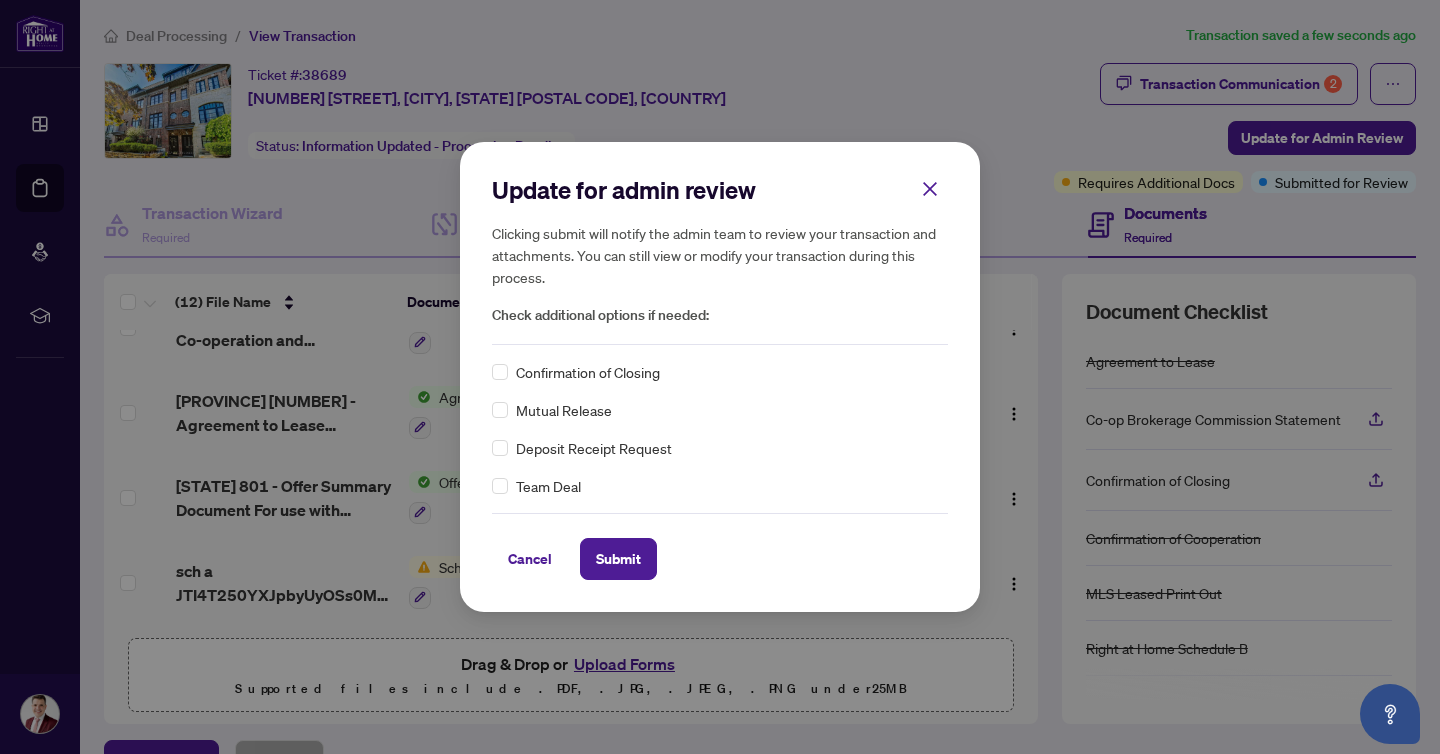 click on "Confirmation of Closing" at bounding box center (588, 372) 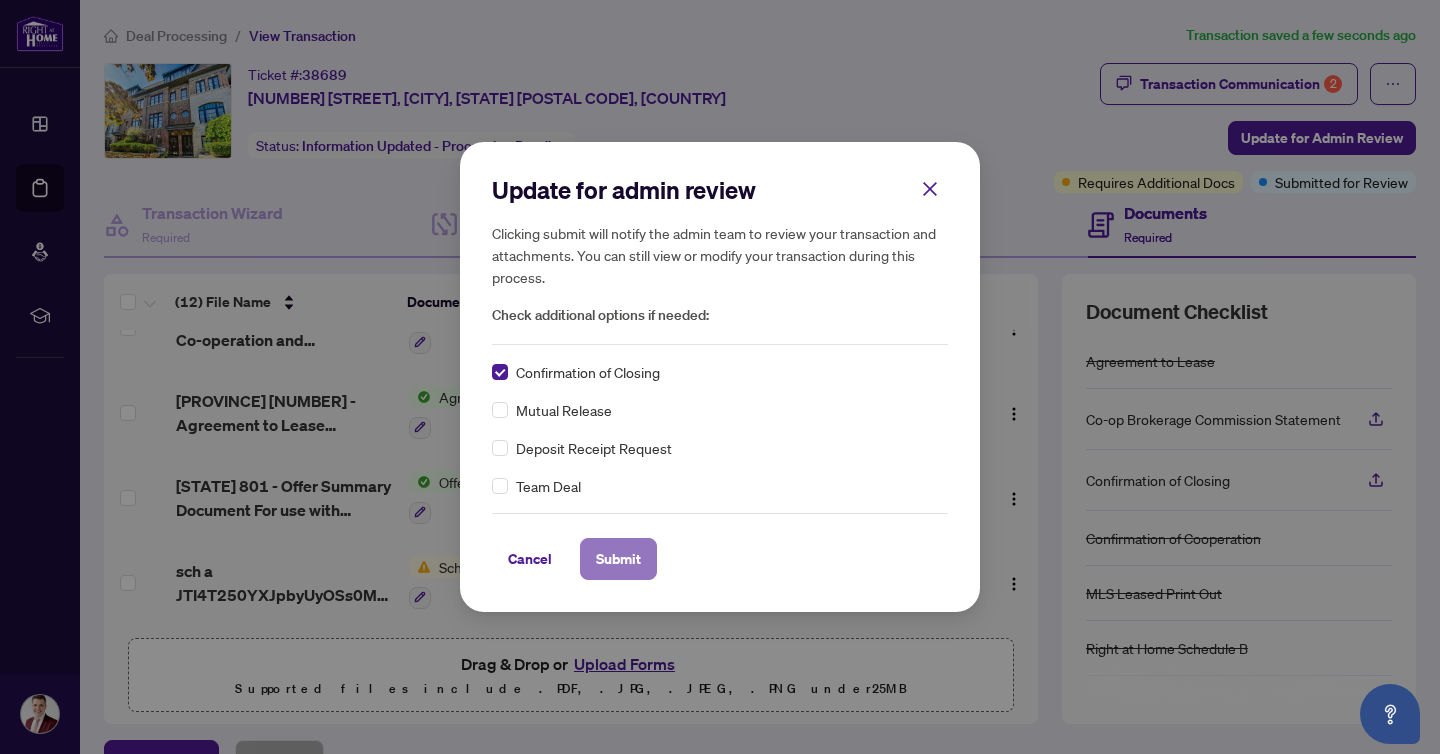 click on "Submit" at bounding box center (618, 559) 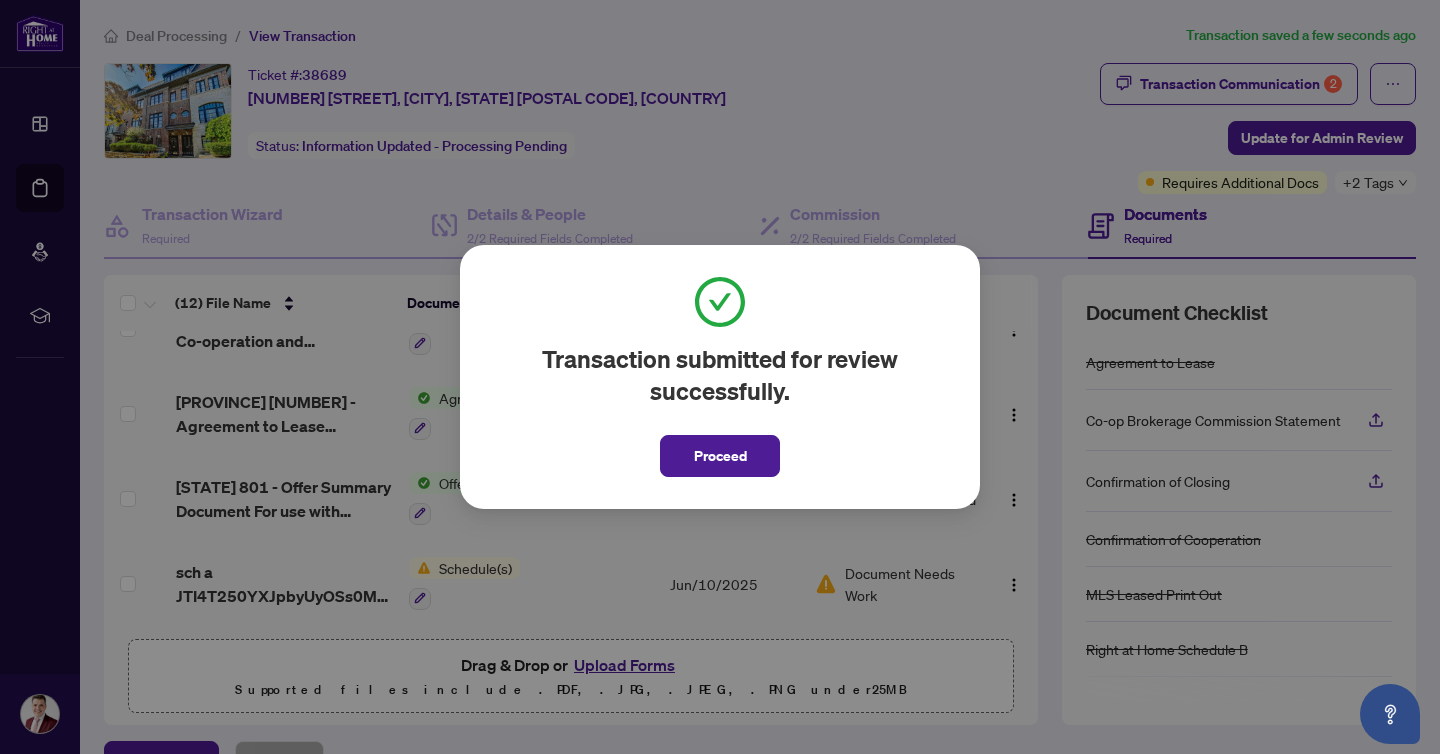 click on "Proceed" at bounding box center [720, 456] 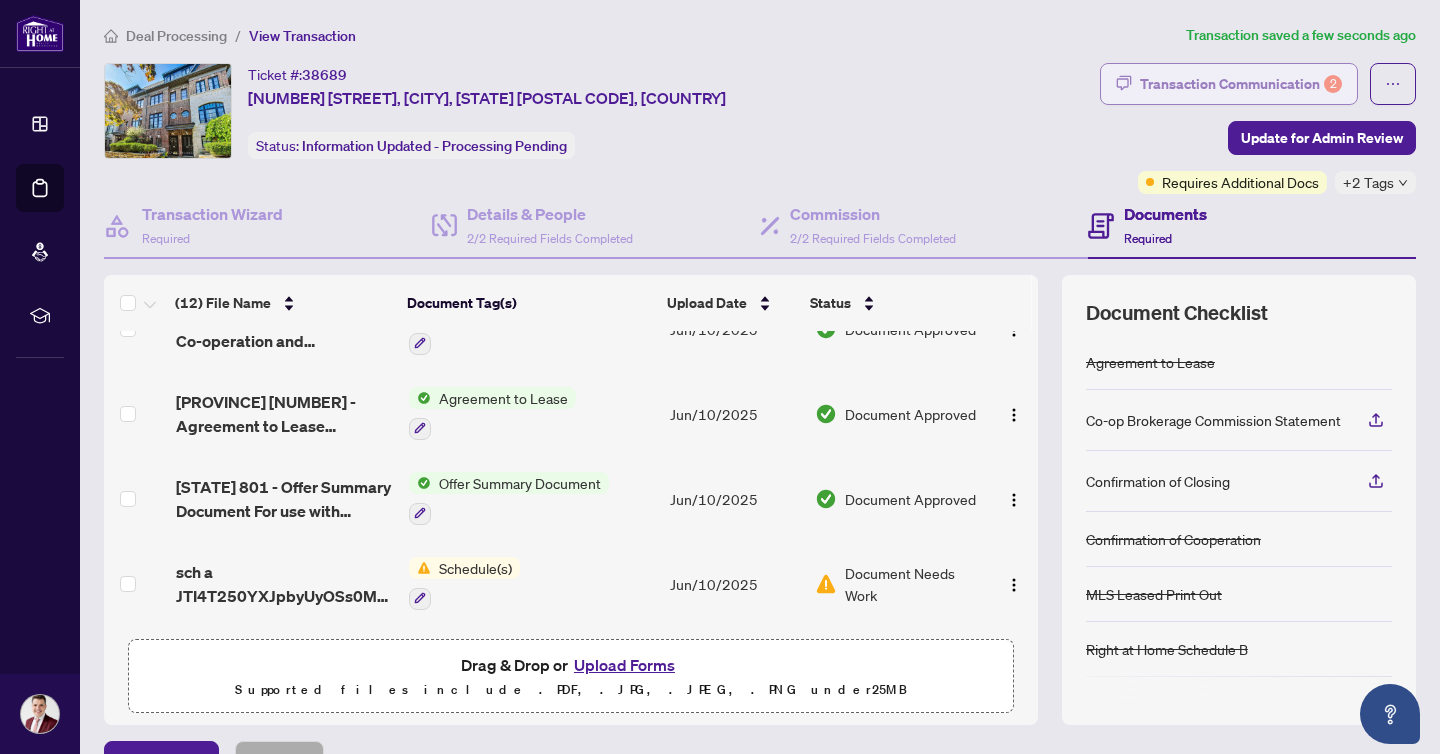 click on "Transaction Communication 2" at bounding box center (1241, 84) 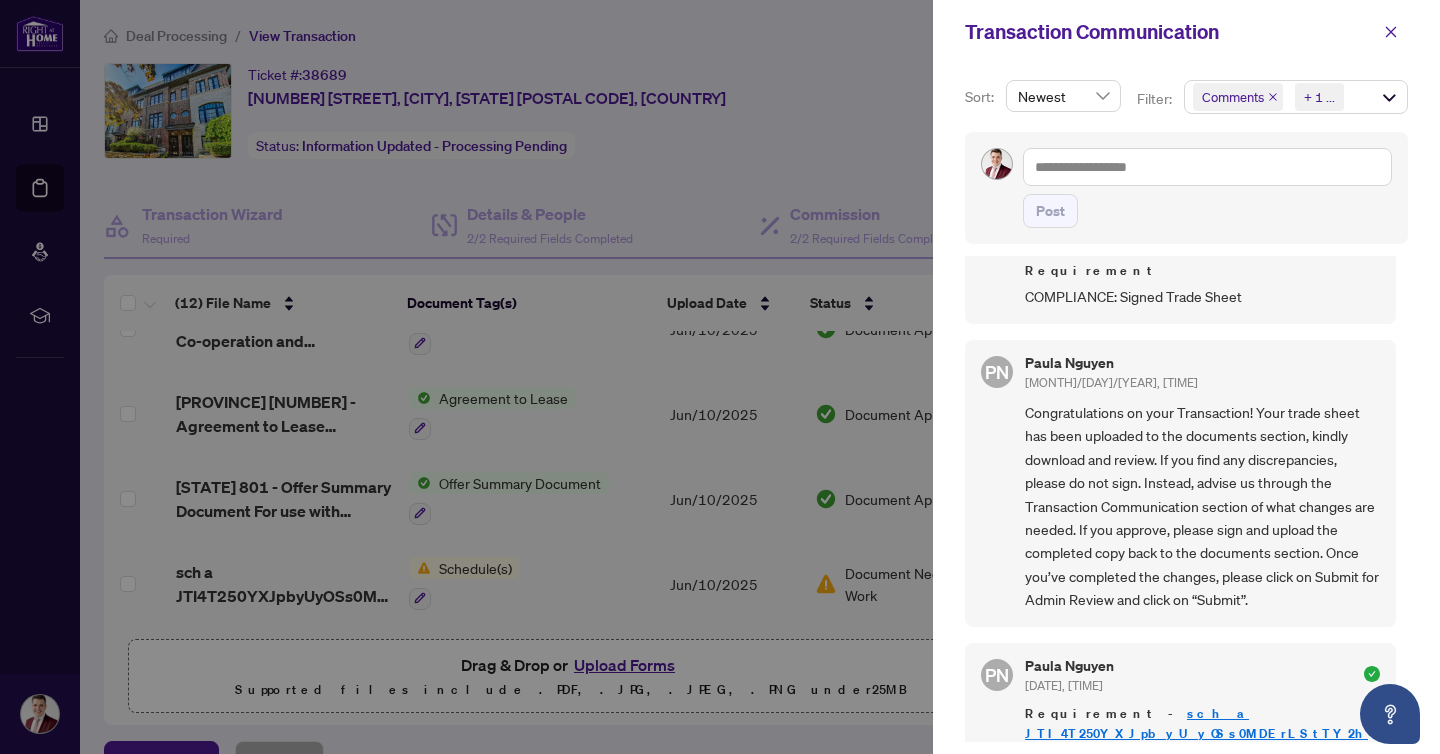 scroll, scrollTop: 321, scrollLeft: 0, axis: vertical 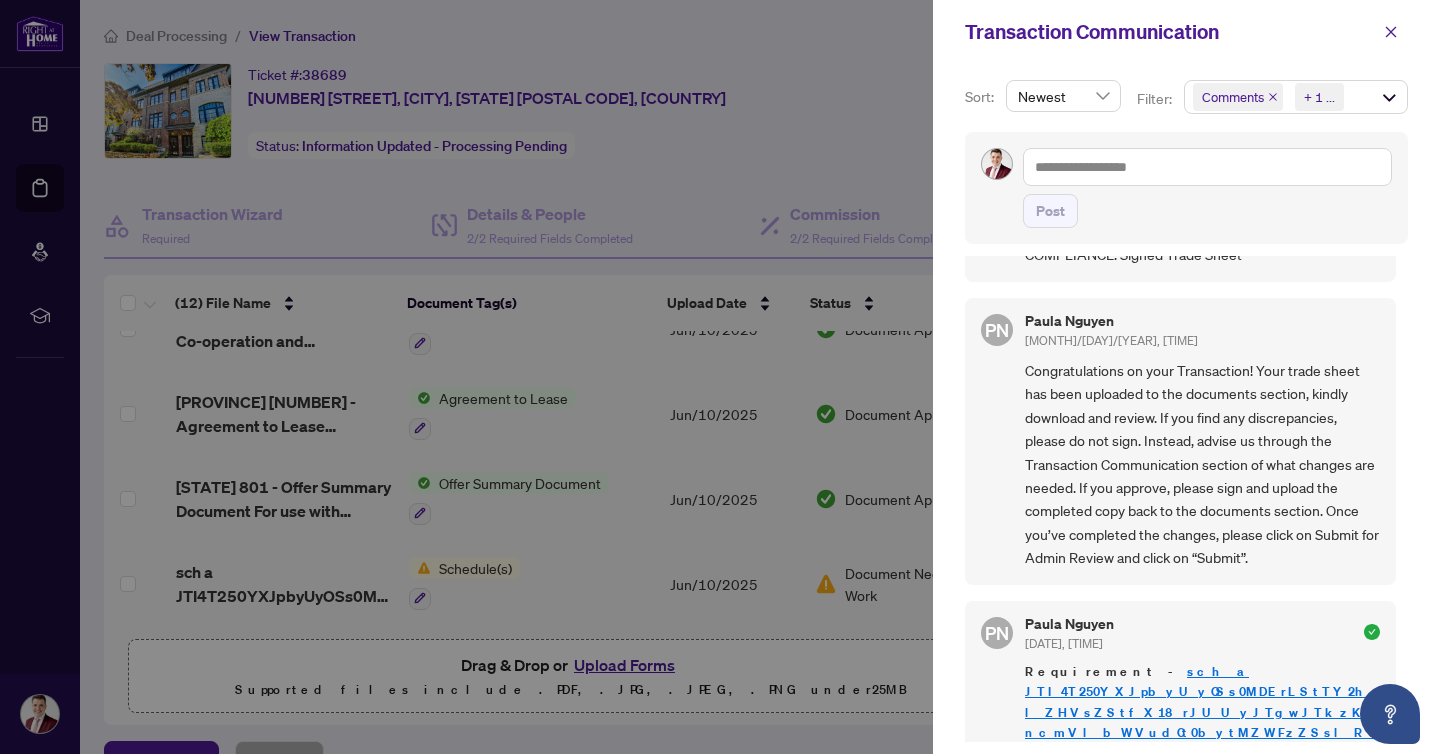 click at bounding box center (720, 377) 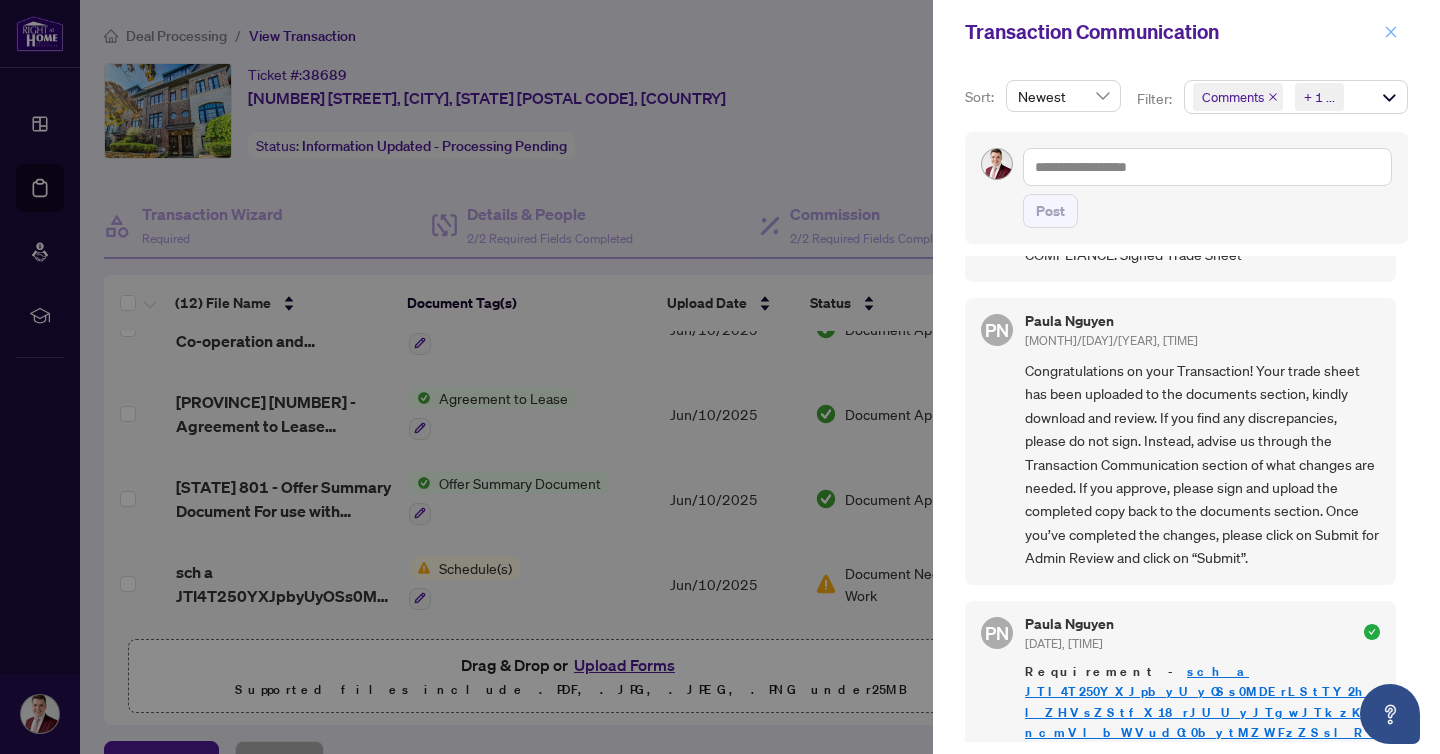click at bounding box center [1391, 32] 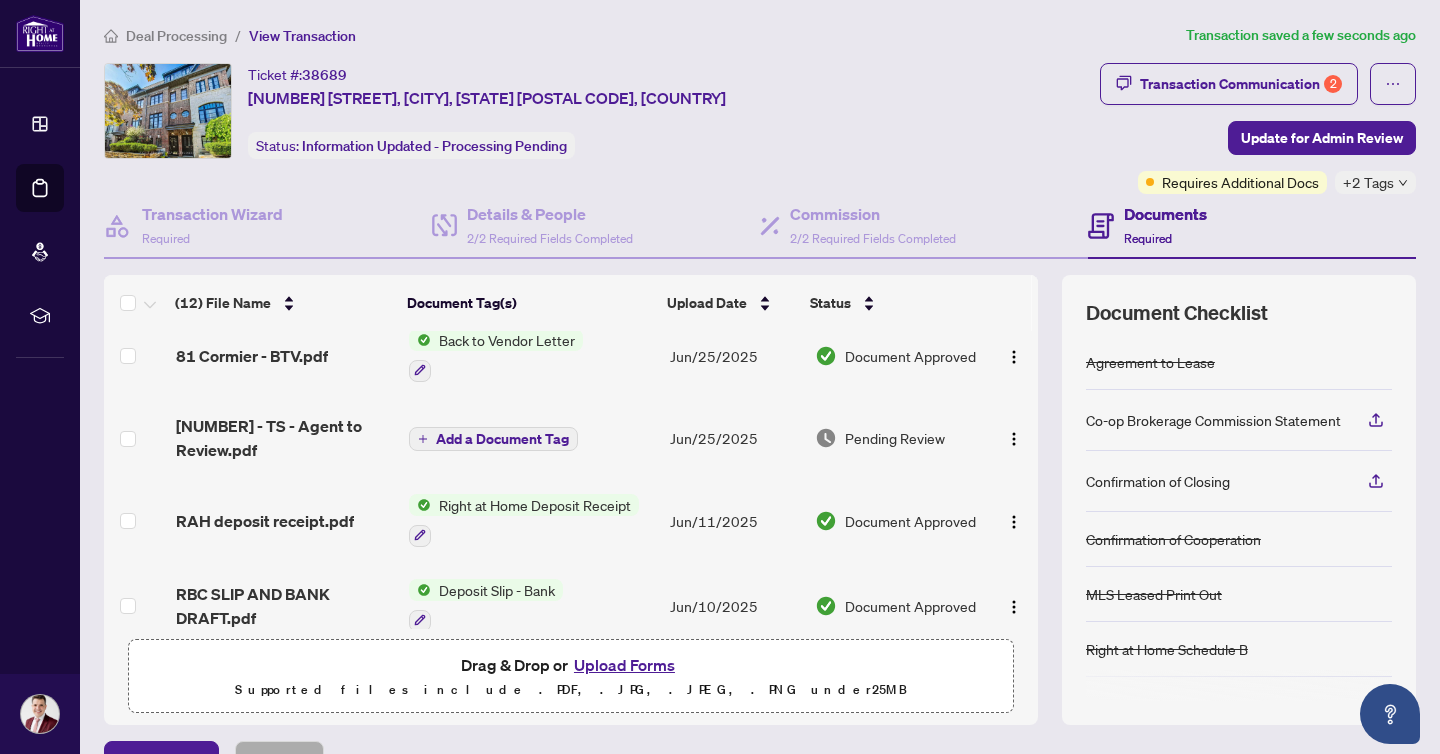 scroll, scrollTop: 241, scrollLeft: 0, axis: vertical 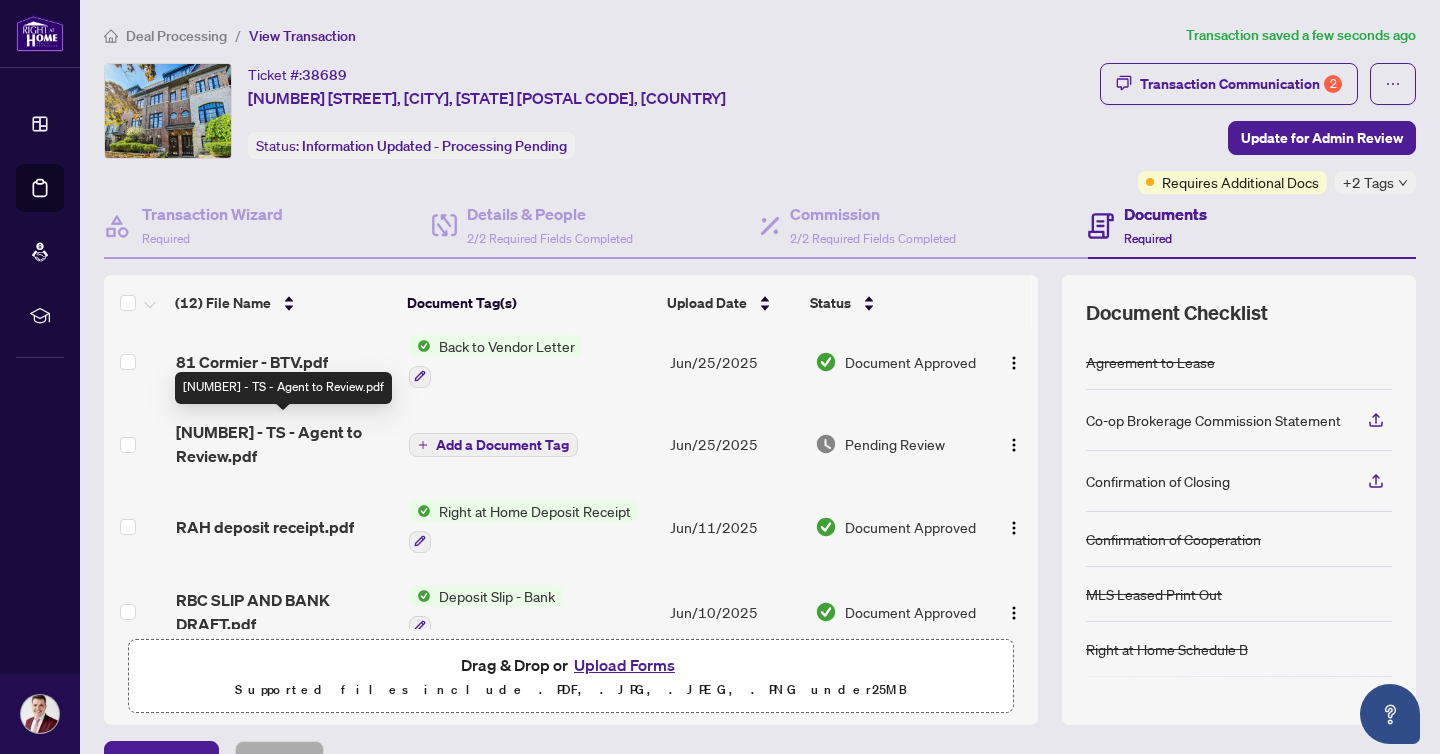 click on "[NUMBER] - TS - Agent to Review.pdf" at bounding box center (284, 444) 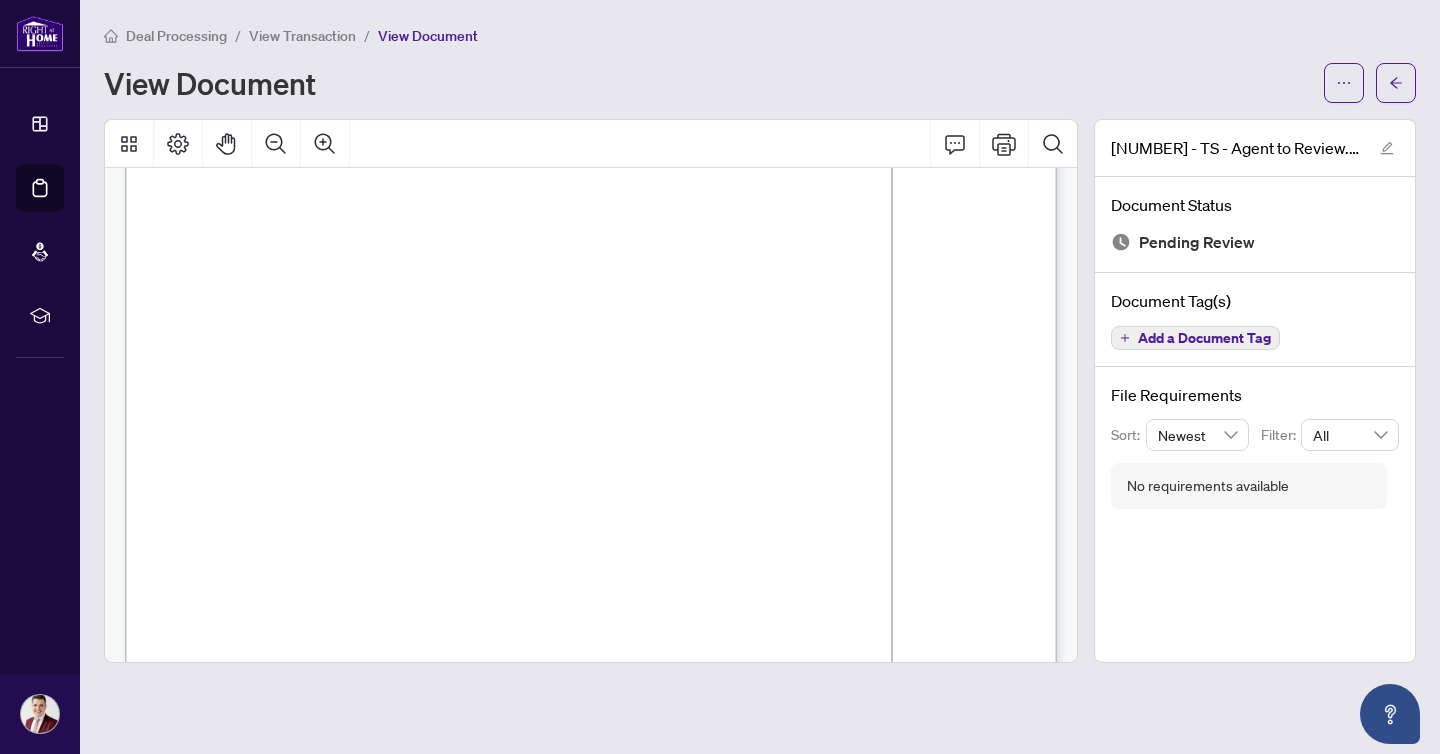 scroll, scrollTop: 0, scrollLeft: 0, axis: both 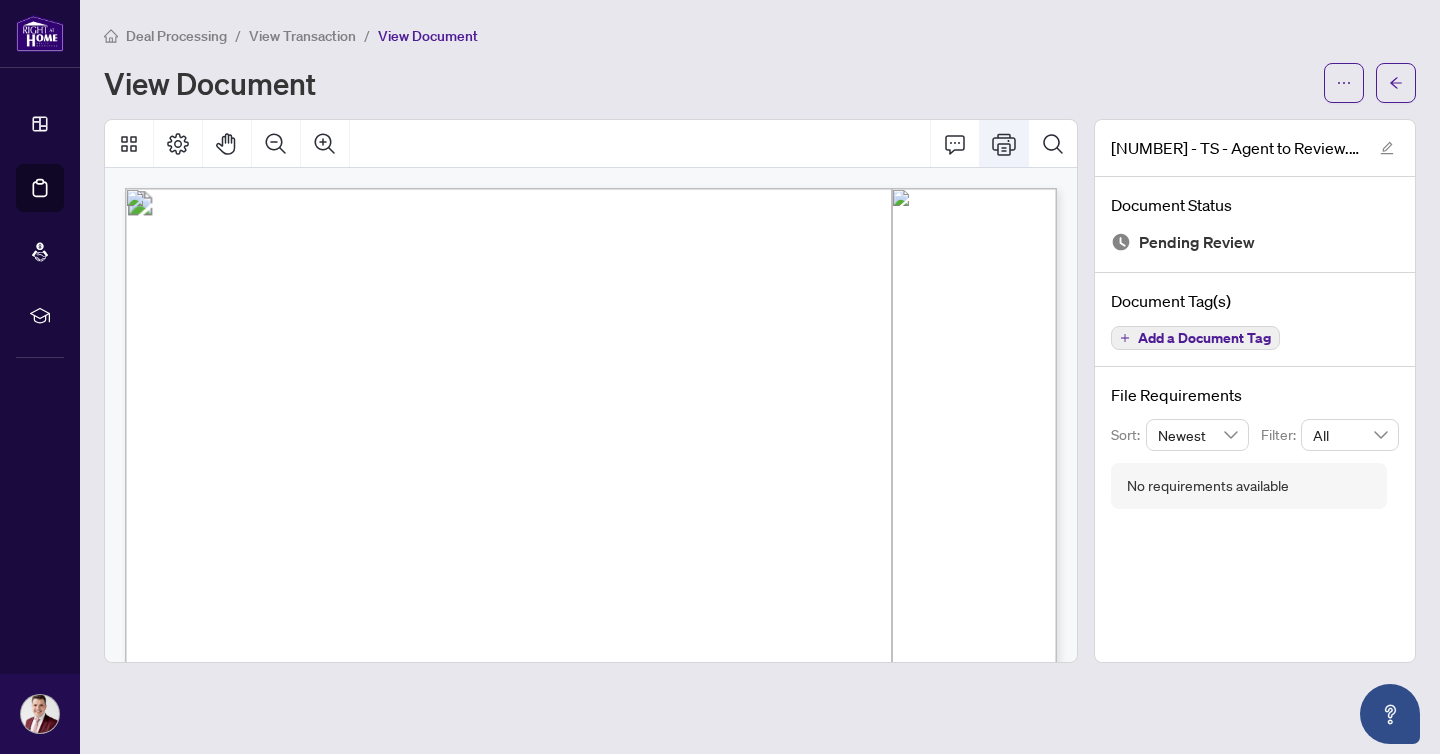 click at bounding box center (1004, 144) 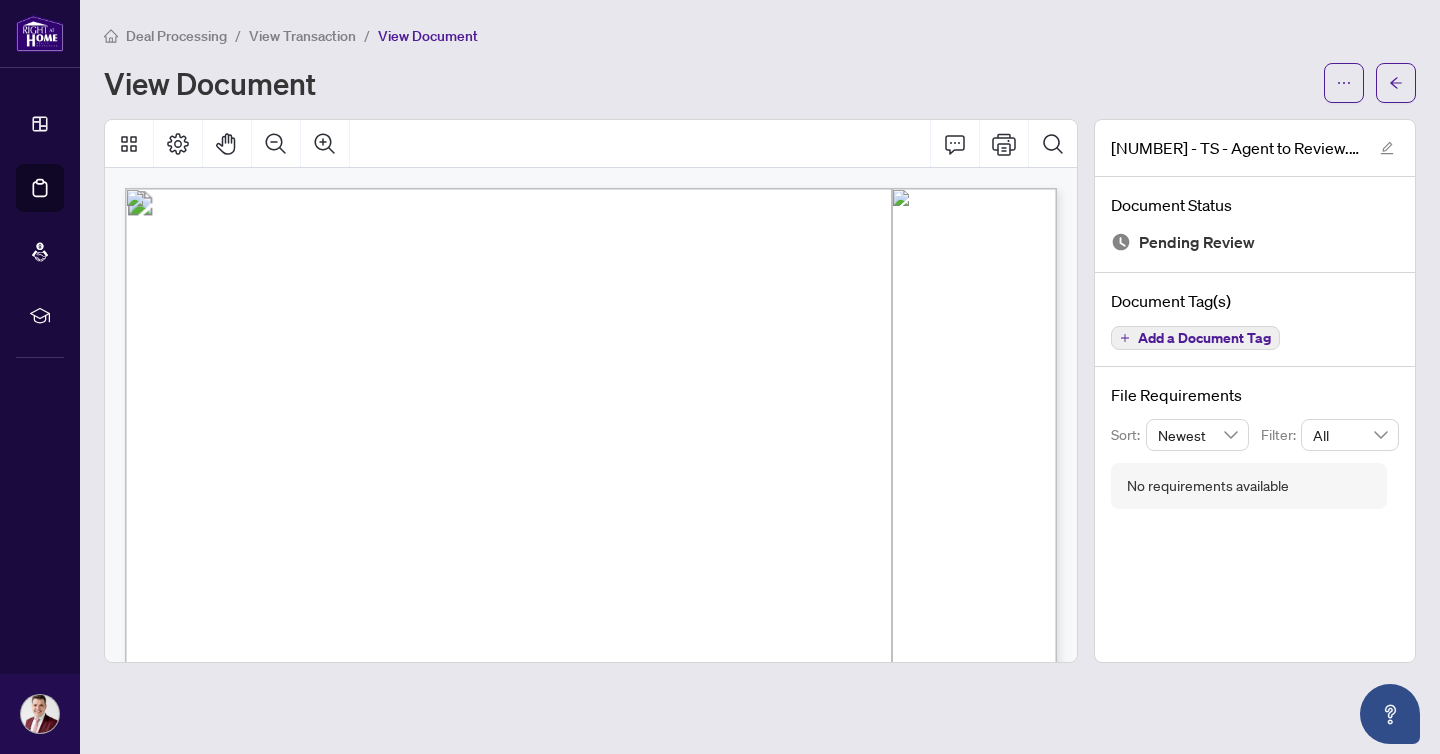 click on "View Transaction" at bounding box center (302, 36) 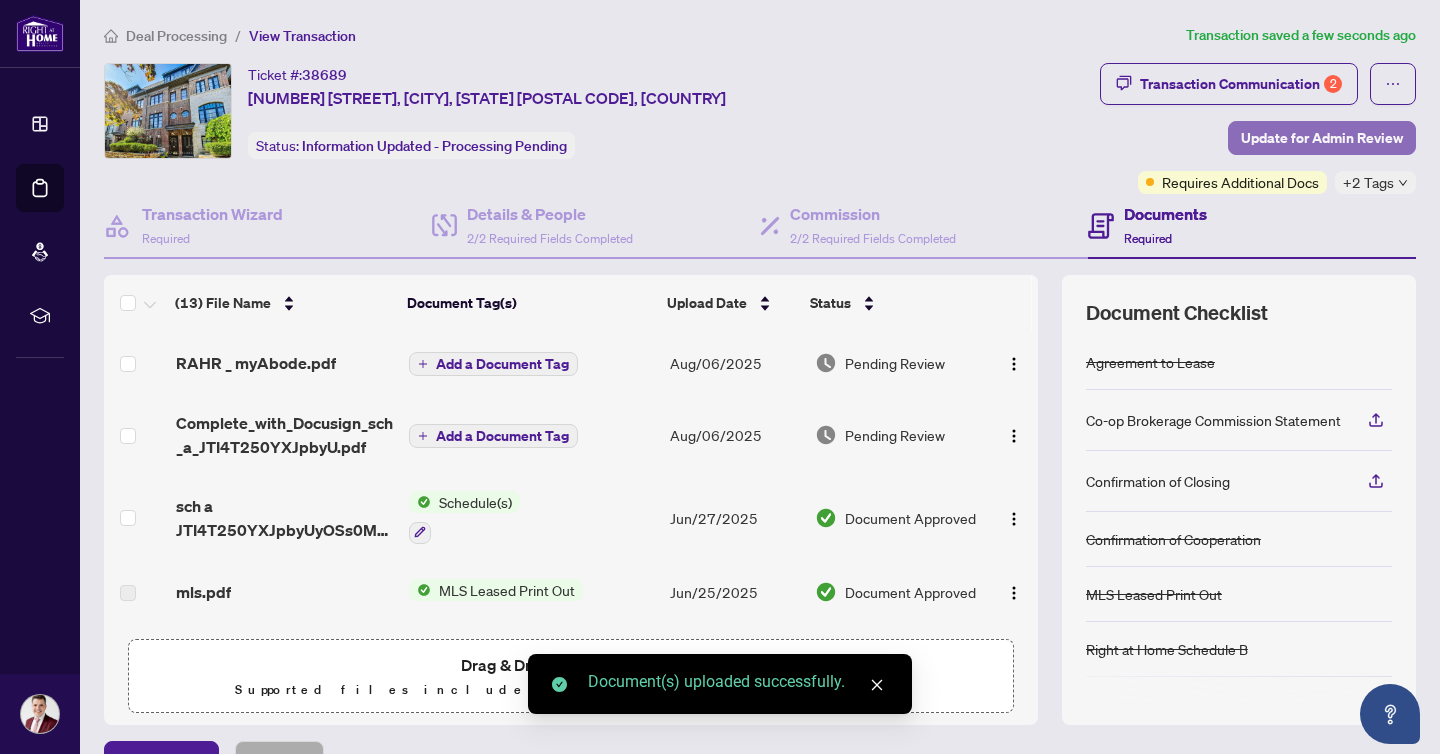 click on "Update for Admin Review" at bounding box center [1322, 138] 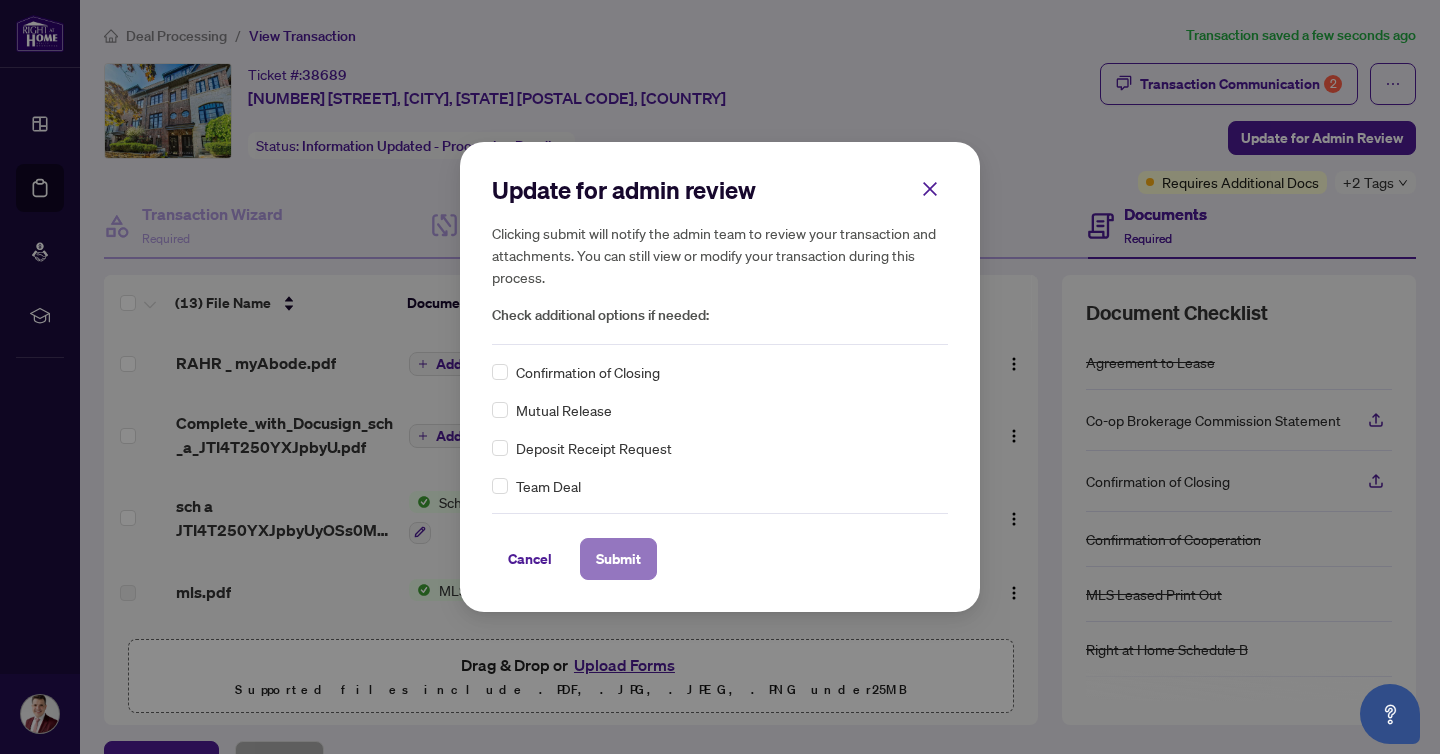 click on "Submit" at bounding box center [618, 559] 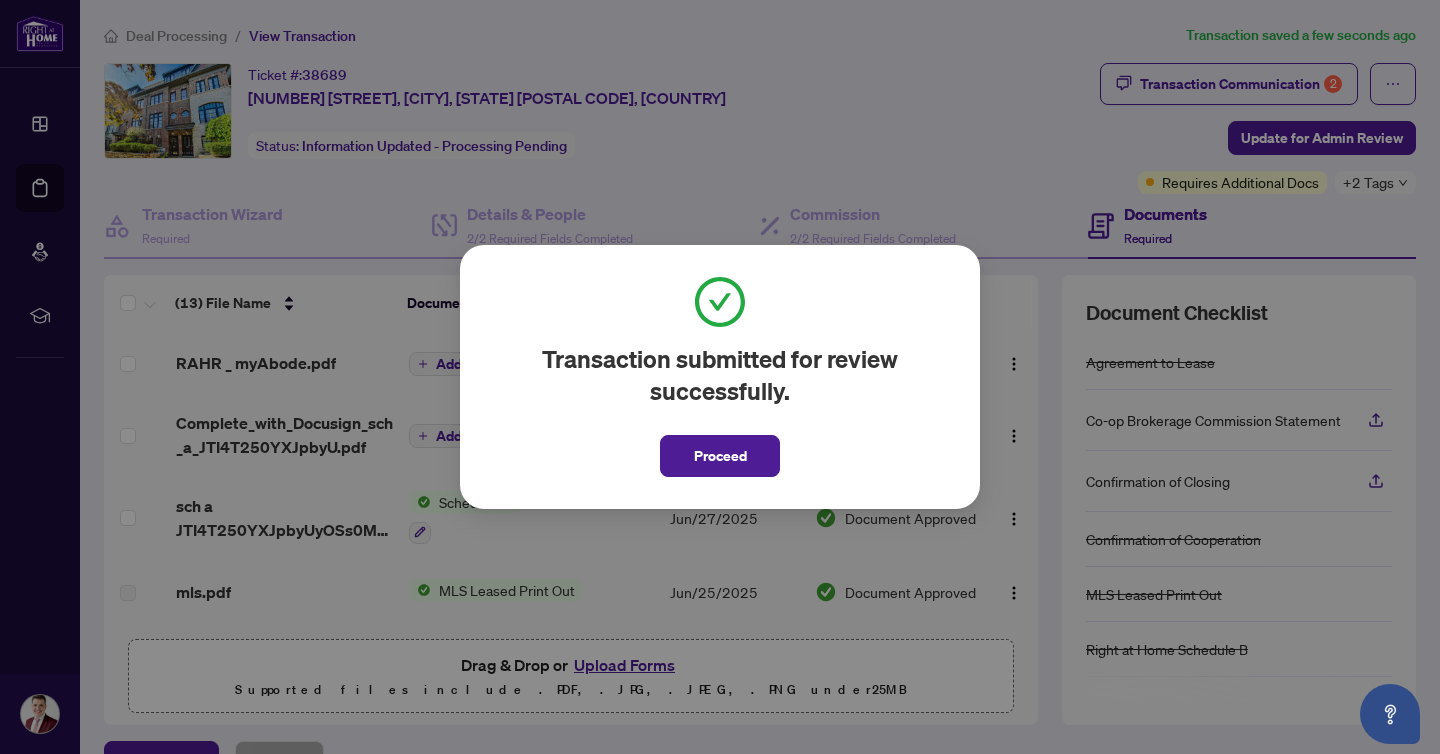 click on "Proceed" at bounding box center (720, 456) 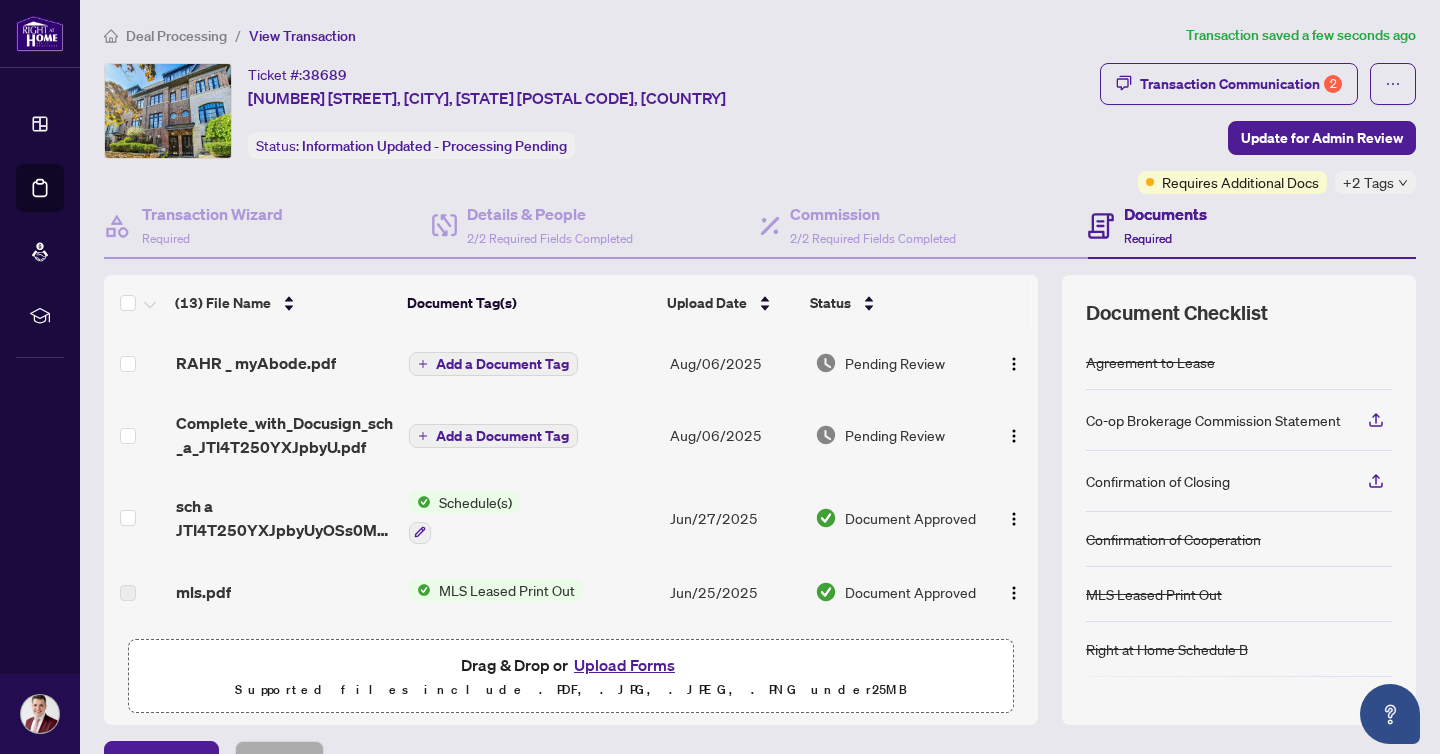 click on "Deal Processing" at bounding box center (176, 36) 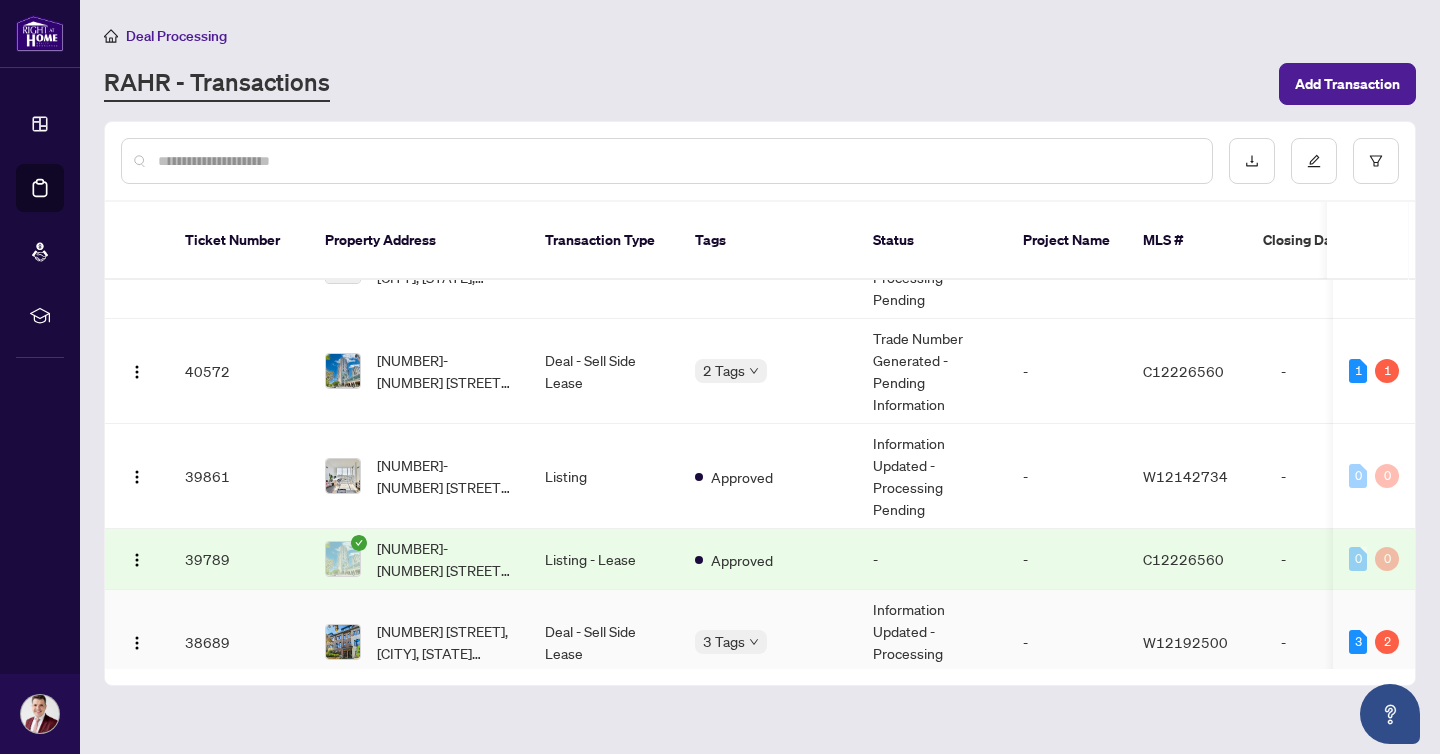 scroll, scrollTop: 1245, scrollLeft: 0, axis: vertical 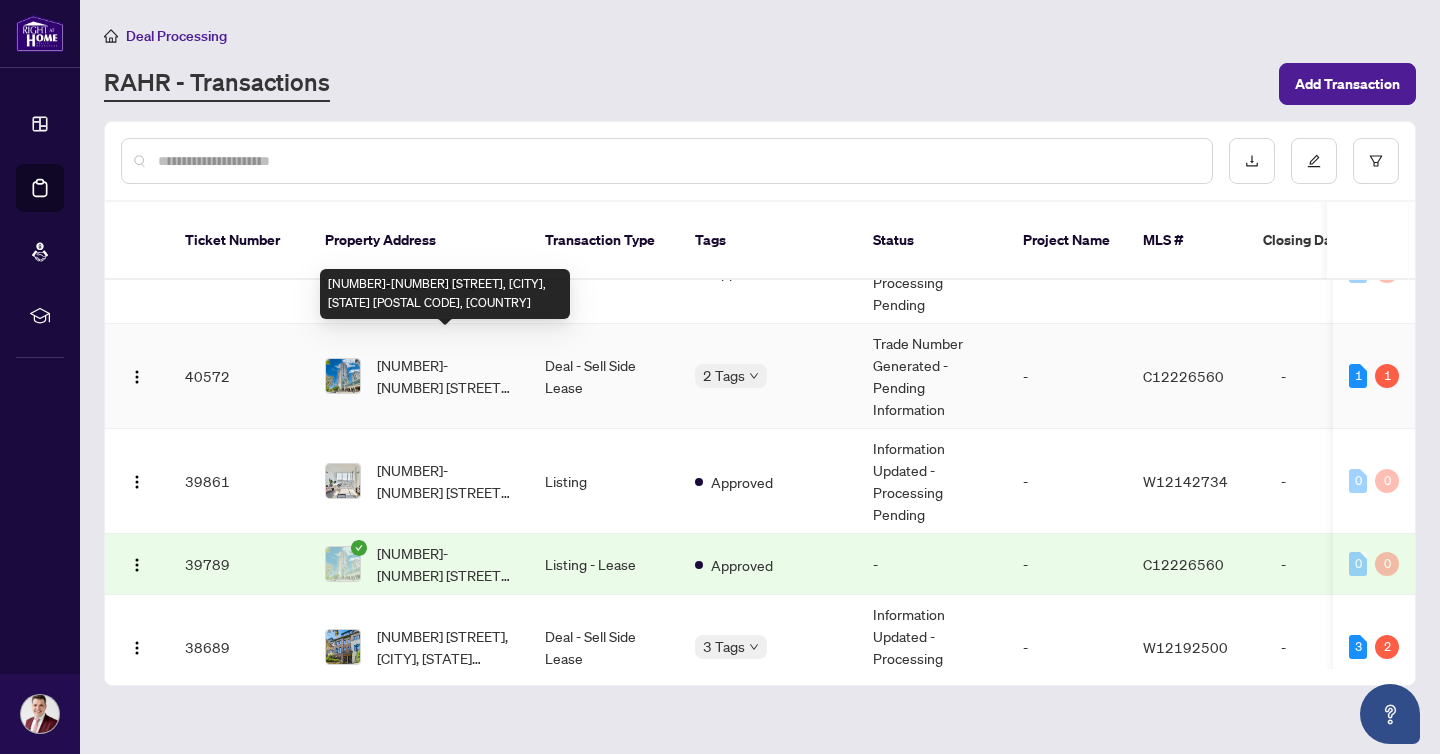 click on "[NUMBER]-[NUMBER] [STREET], [CITY], [STATE] [POSTAL CODE], [COUNTRY]" at bounding box center (445, 376) 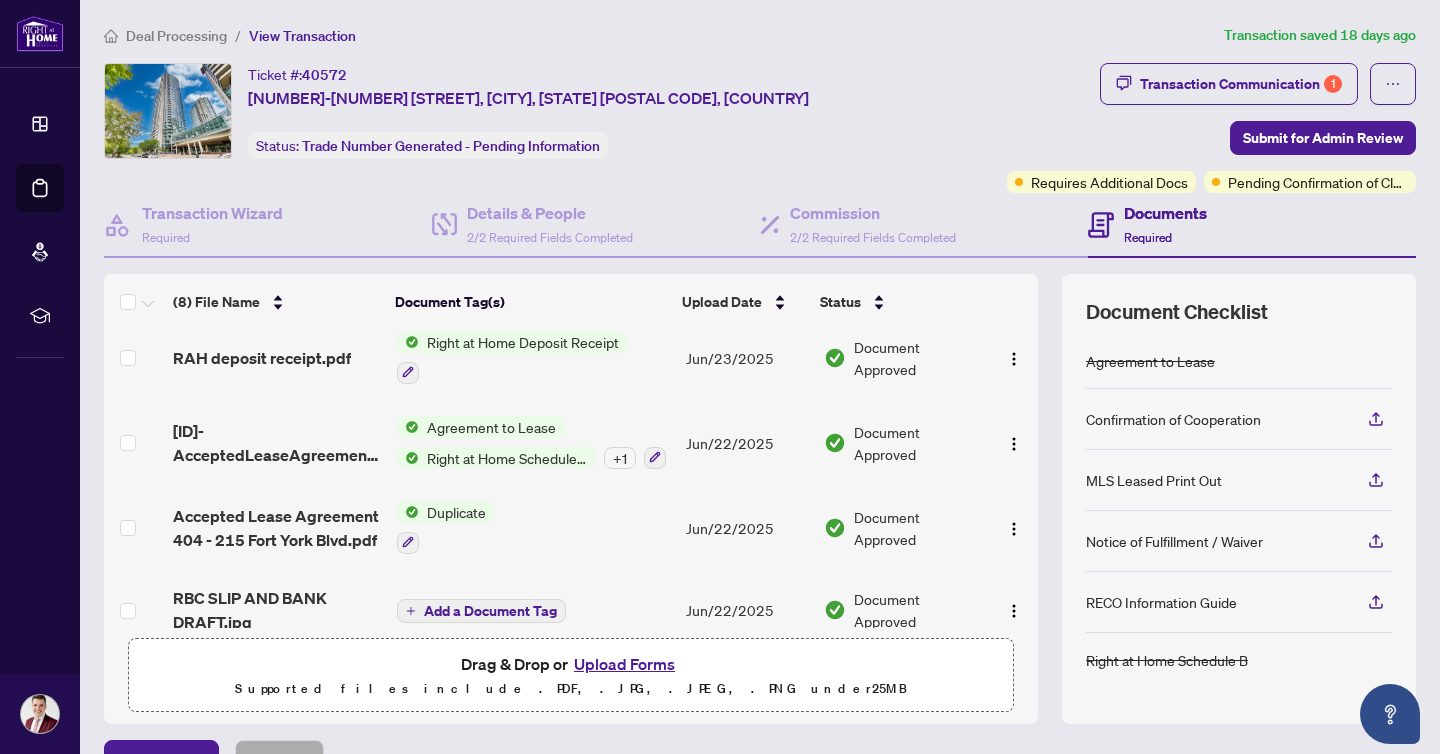 scroll, scrollTop: 369, scrollLeft: 0, axis: vertical 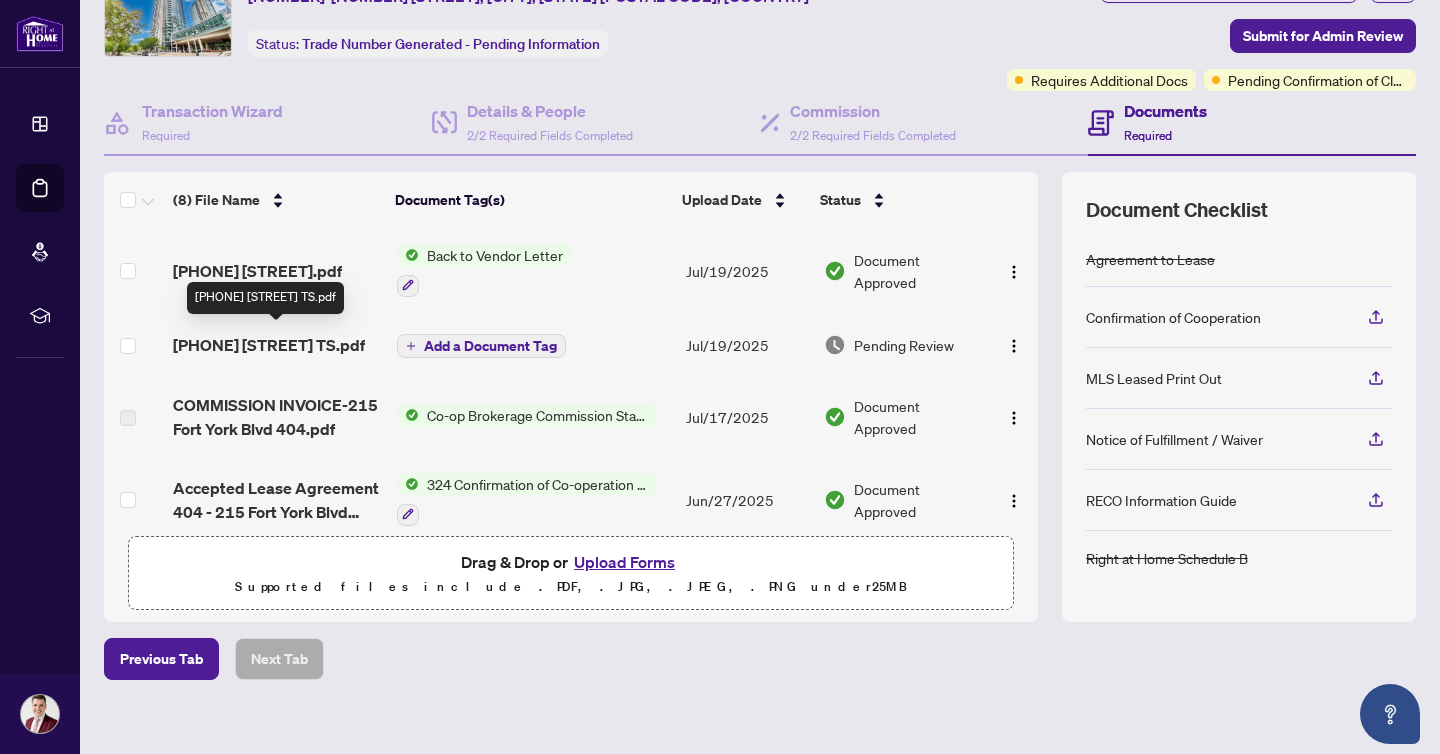 click on "[PHONE] [STREET] TS.pdf" at bounding box center (269, 345) 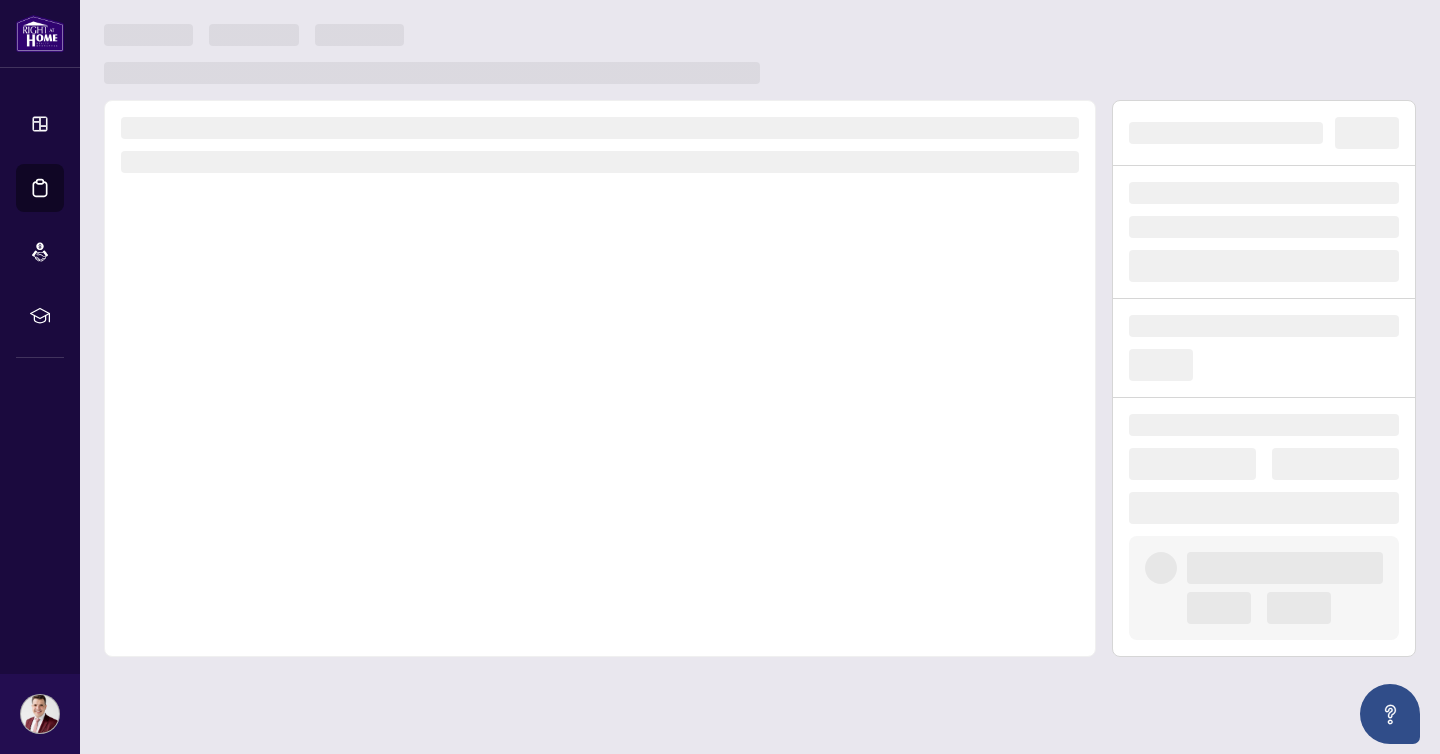 scroll, scrollTop: 0, scrollLeft: 0, axis: both 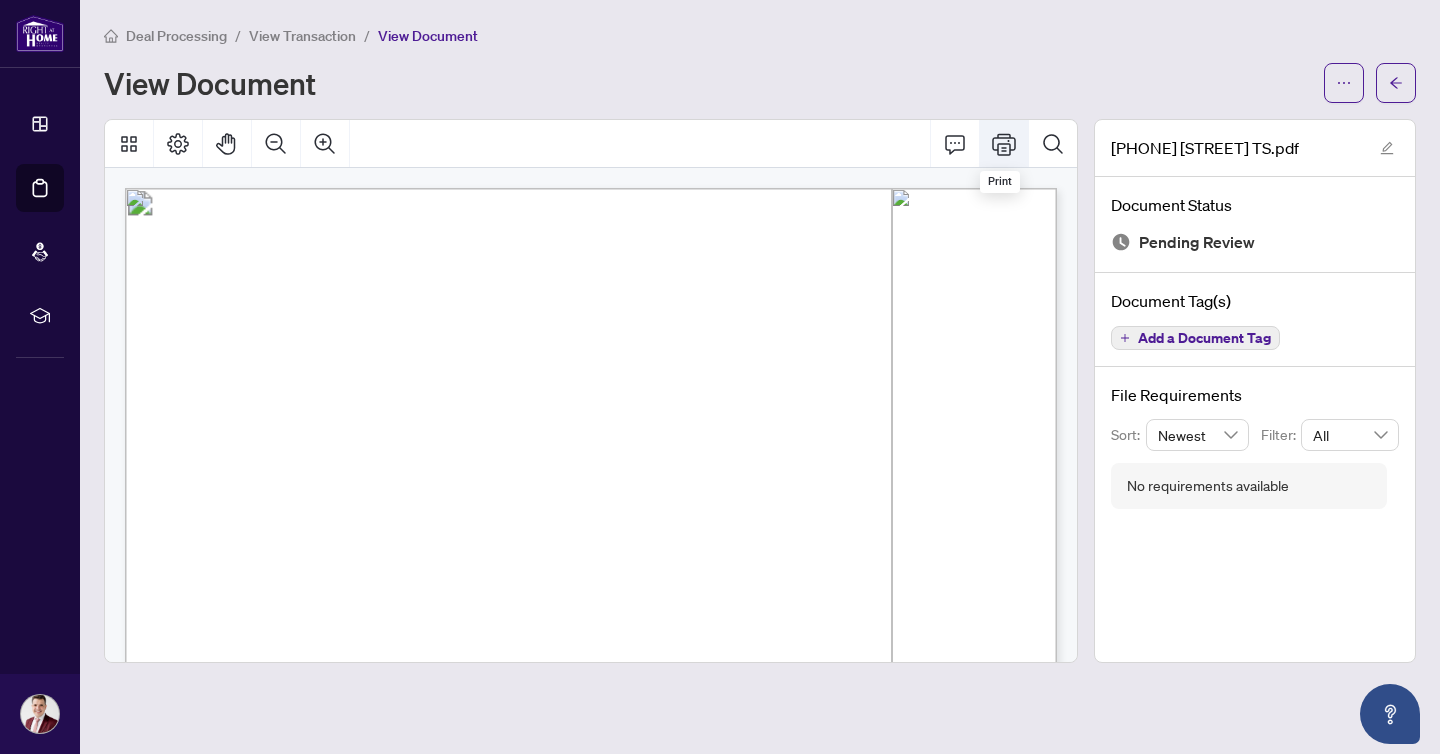 click at bounding box center [1004, 144] 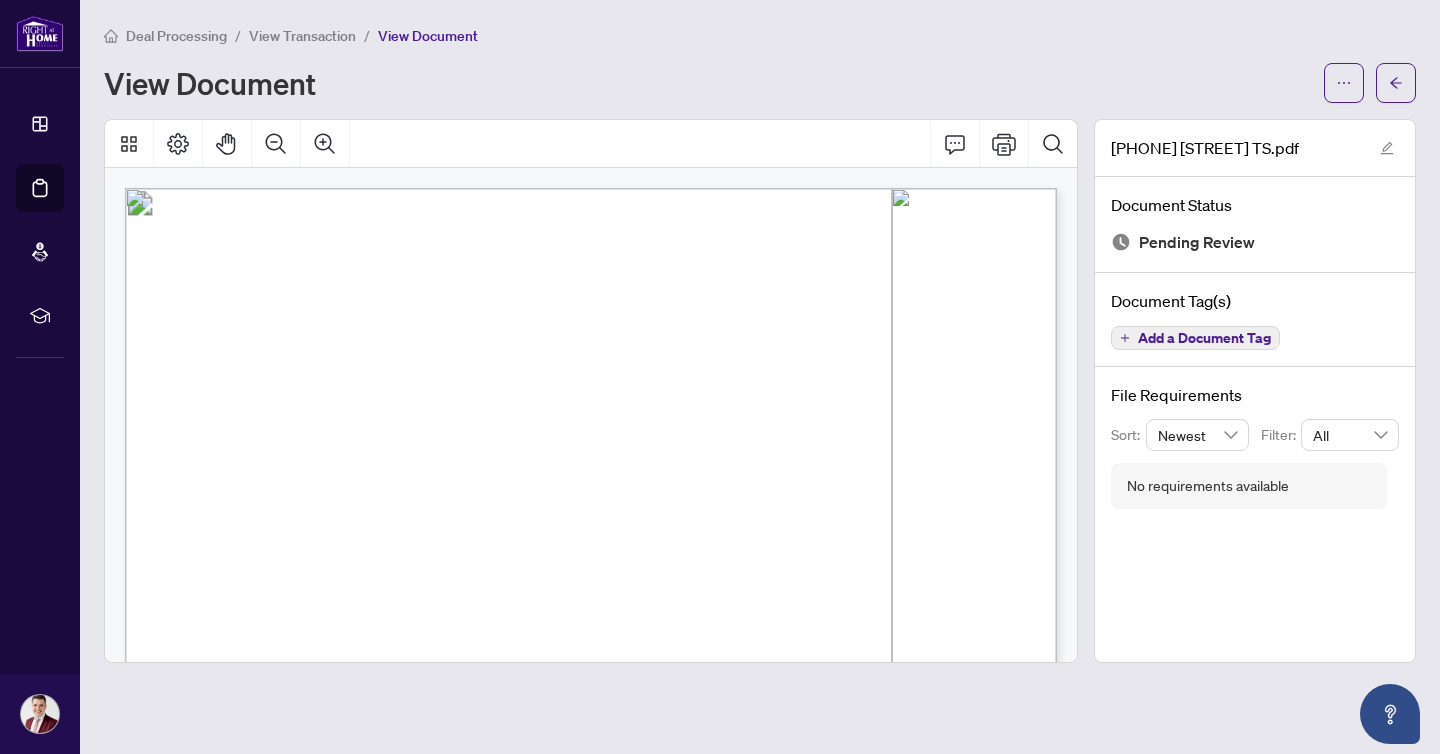 click on "View Transaction" at bounding box center (302, 36) 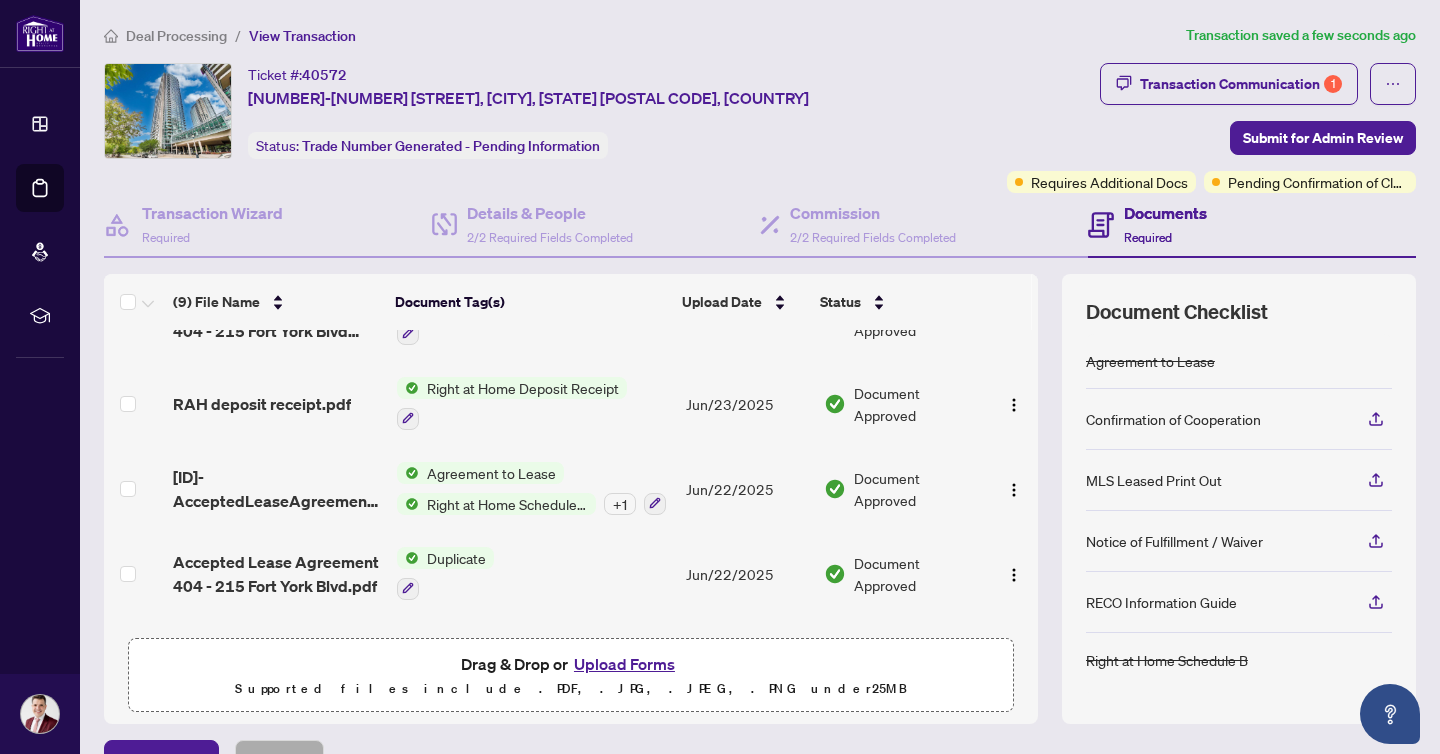 scroll, scrollTop: 433, scrollLeft: 0, axis: vertical 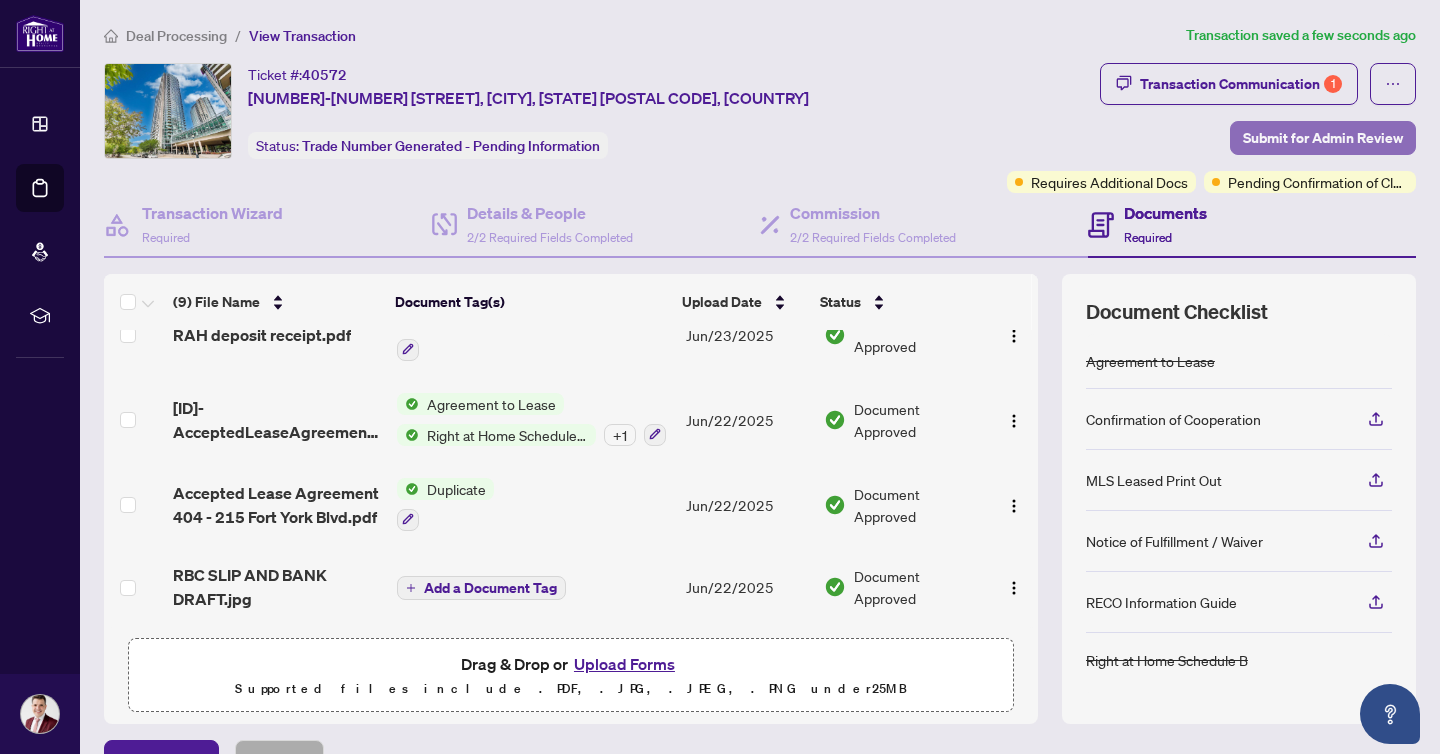 click on "Submit for Admin Review" at bounding box center (1323, 138) 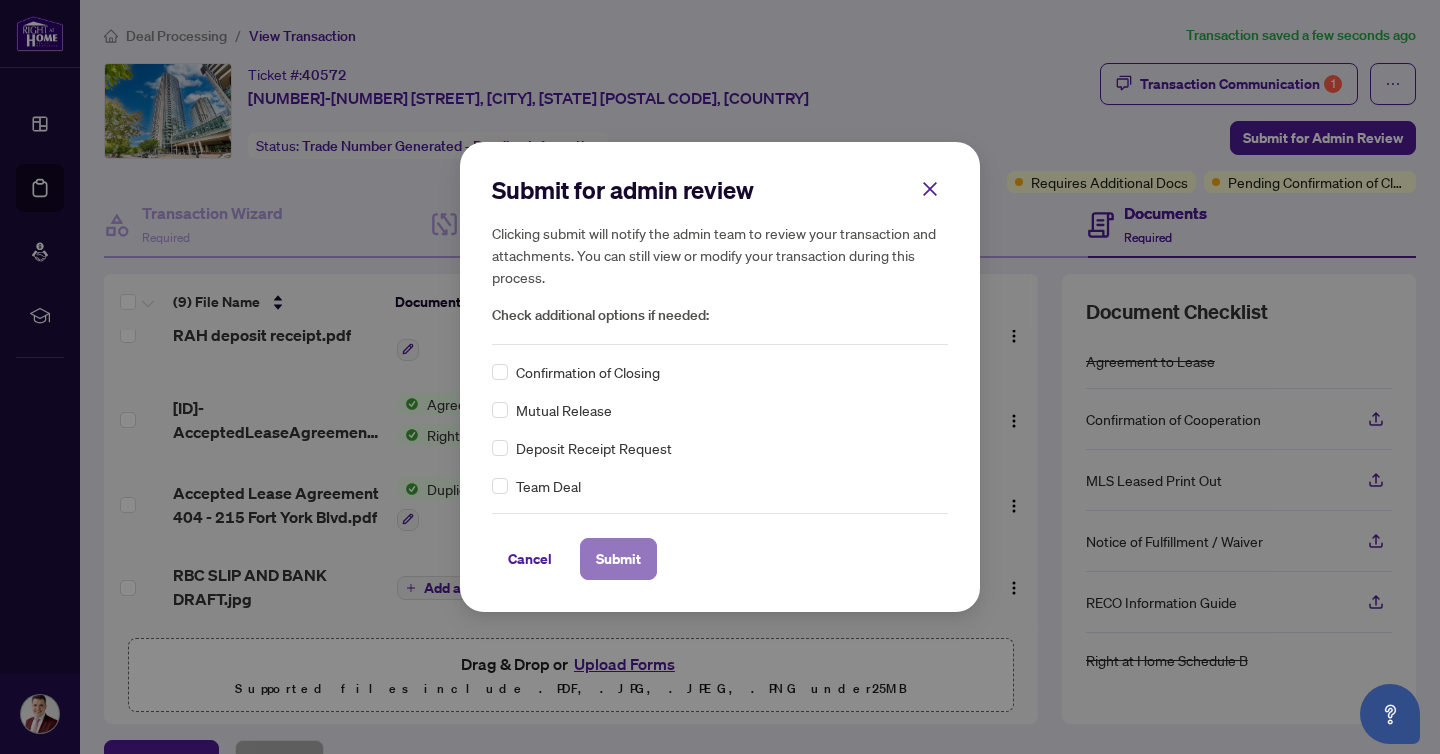 click on "Submit" at bounding box center (618, 559) 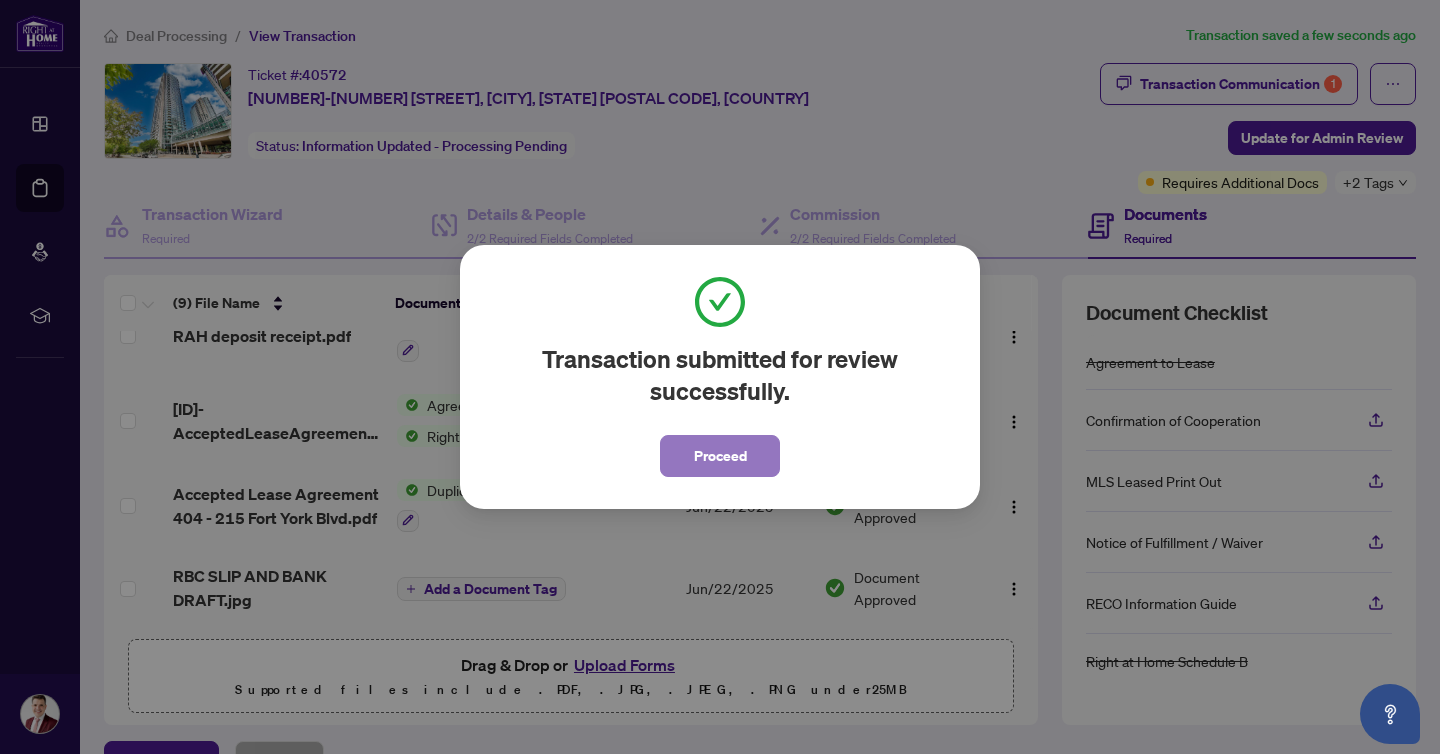 click on "Proceed" at bounding box center (720, 456) 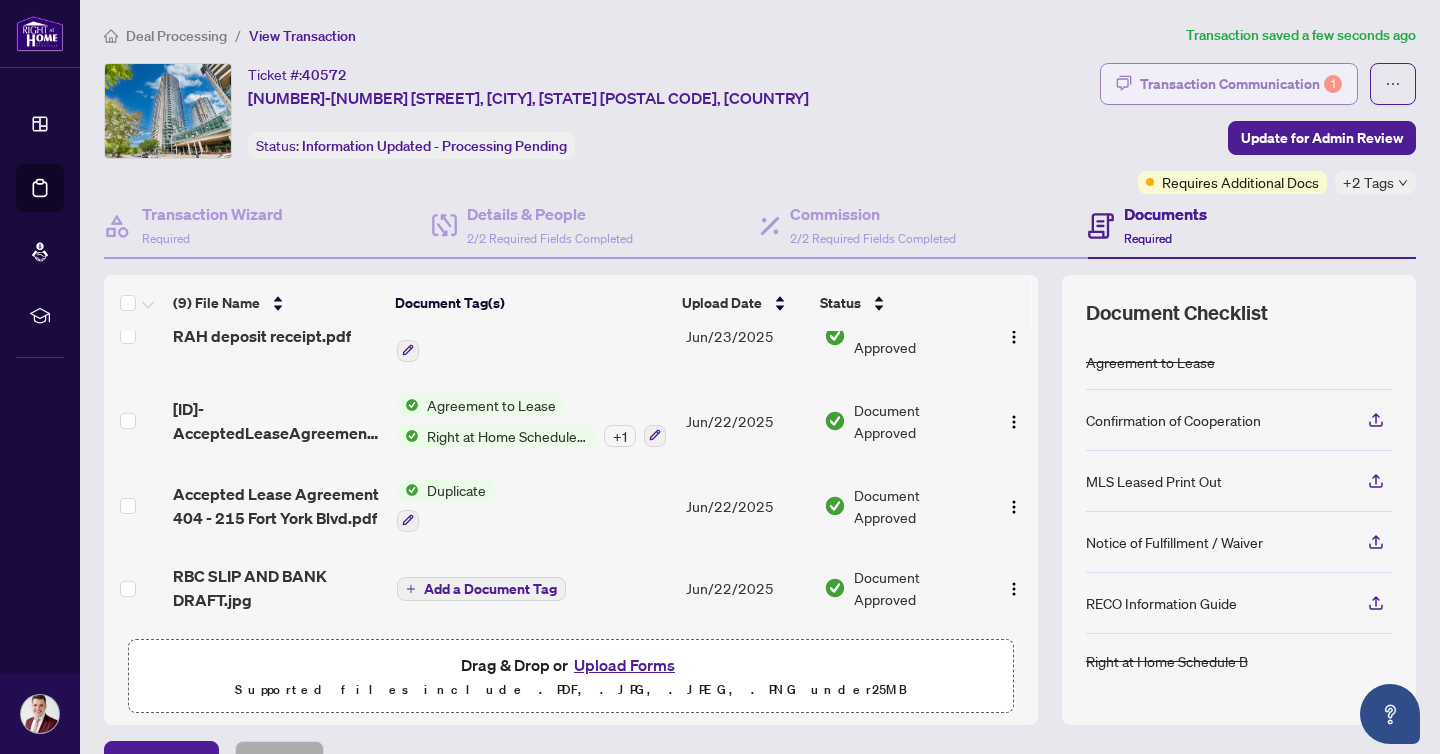 click on "Transaction Communication 1" at bounding box center (1241, 84) 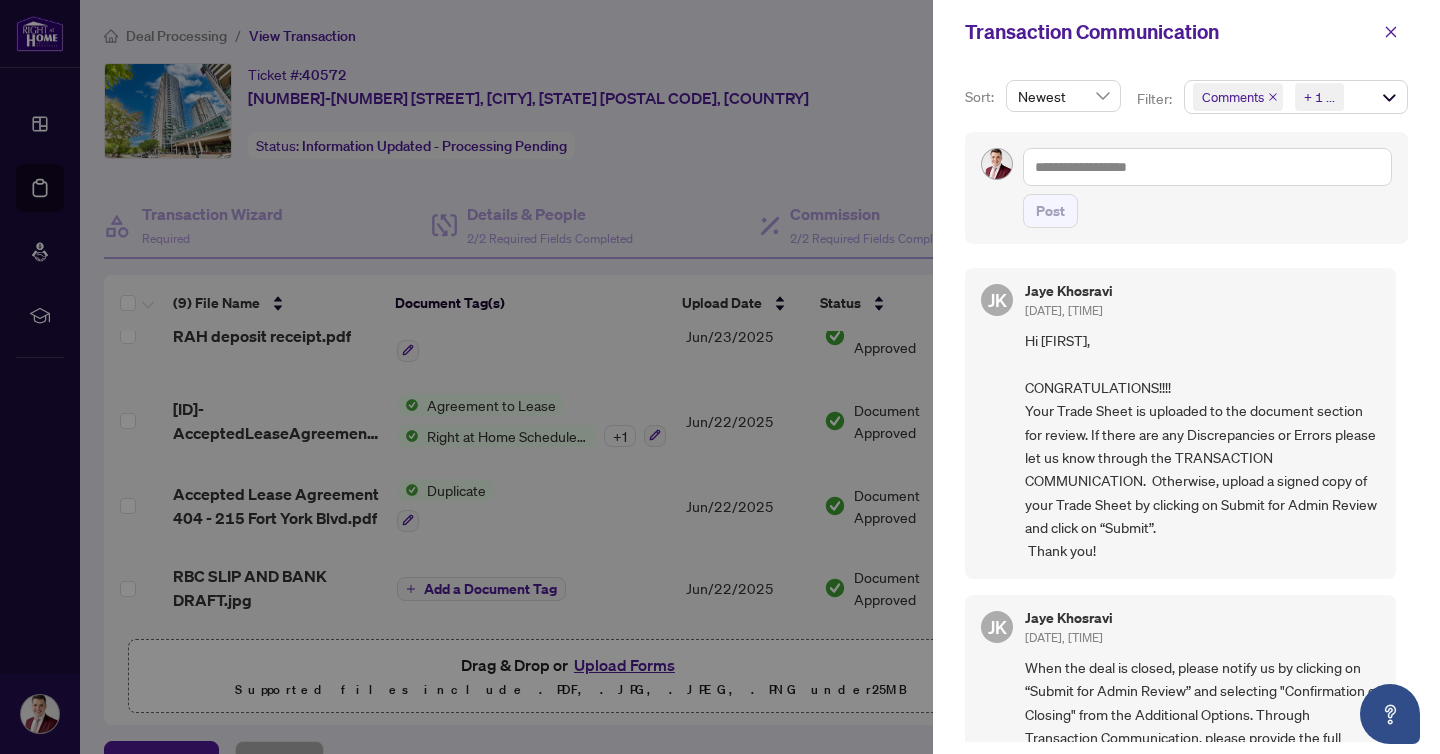 scroll, scrollTop: 231, scrollLeft: 0, axis: vertical 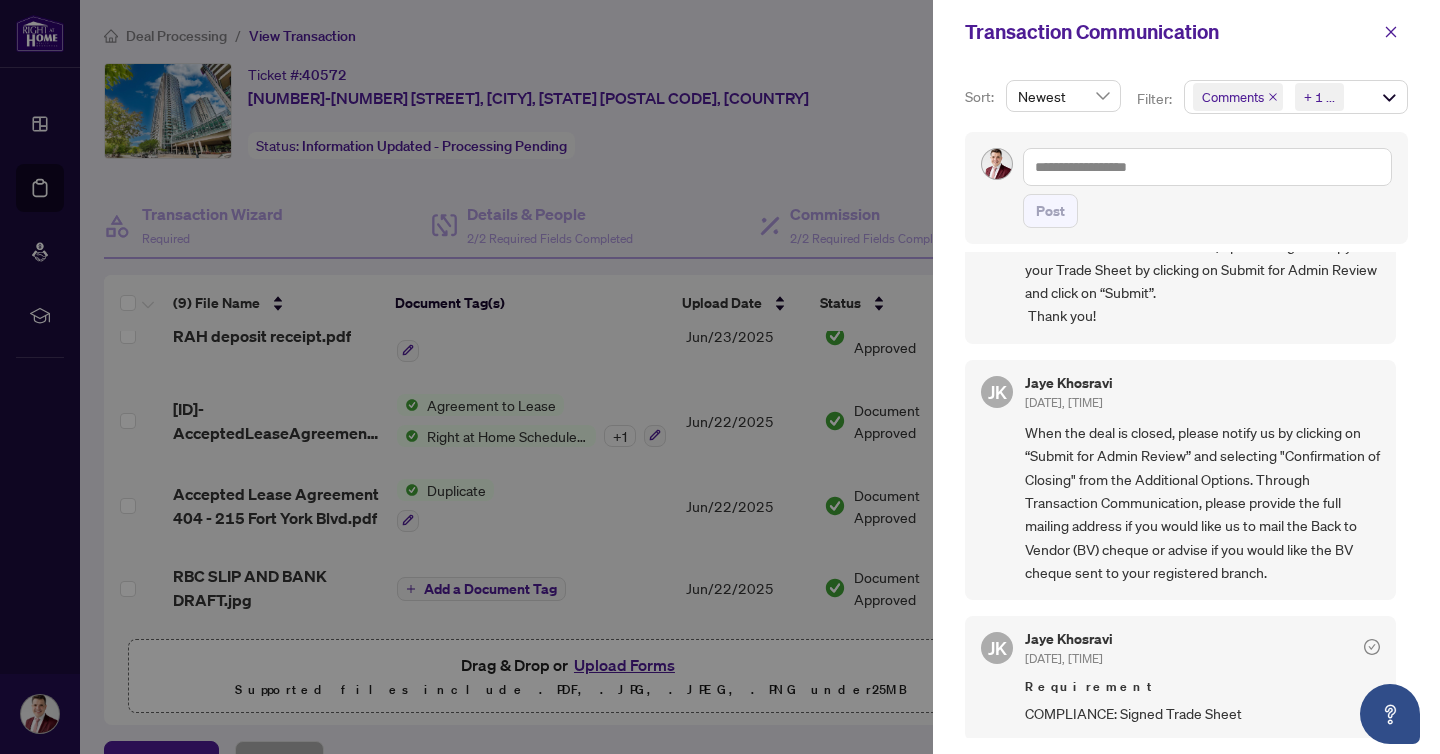 click at bounding box center (720, 377) 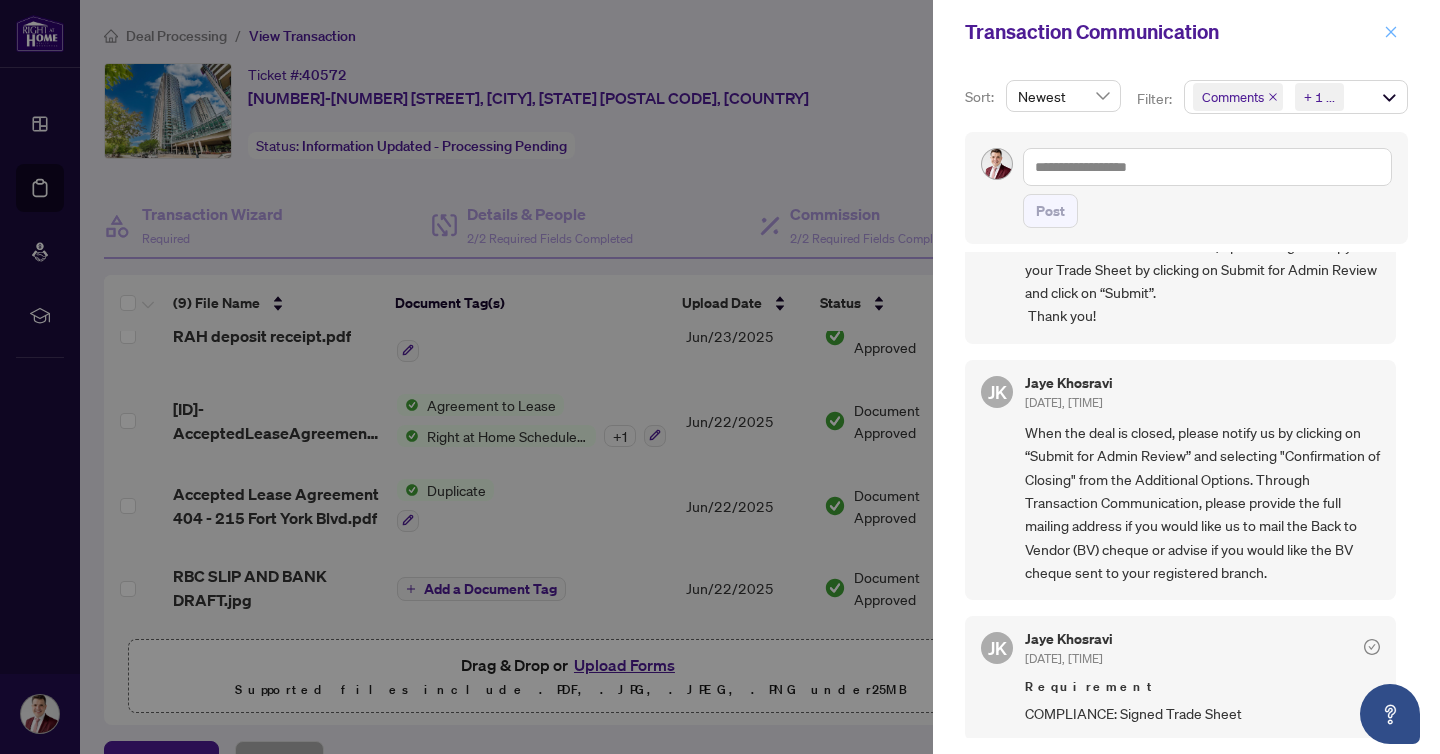 click at bounding box center [1391, 32] 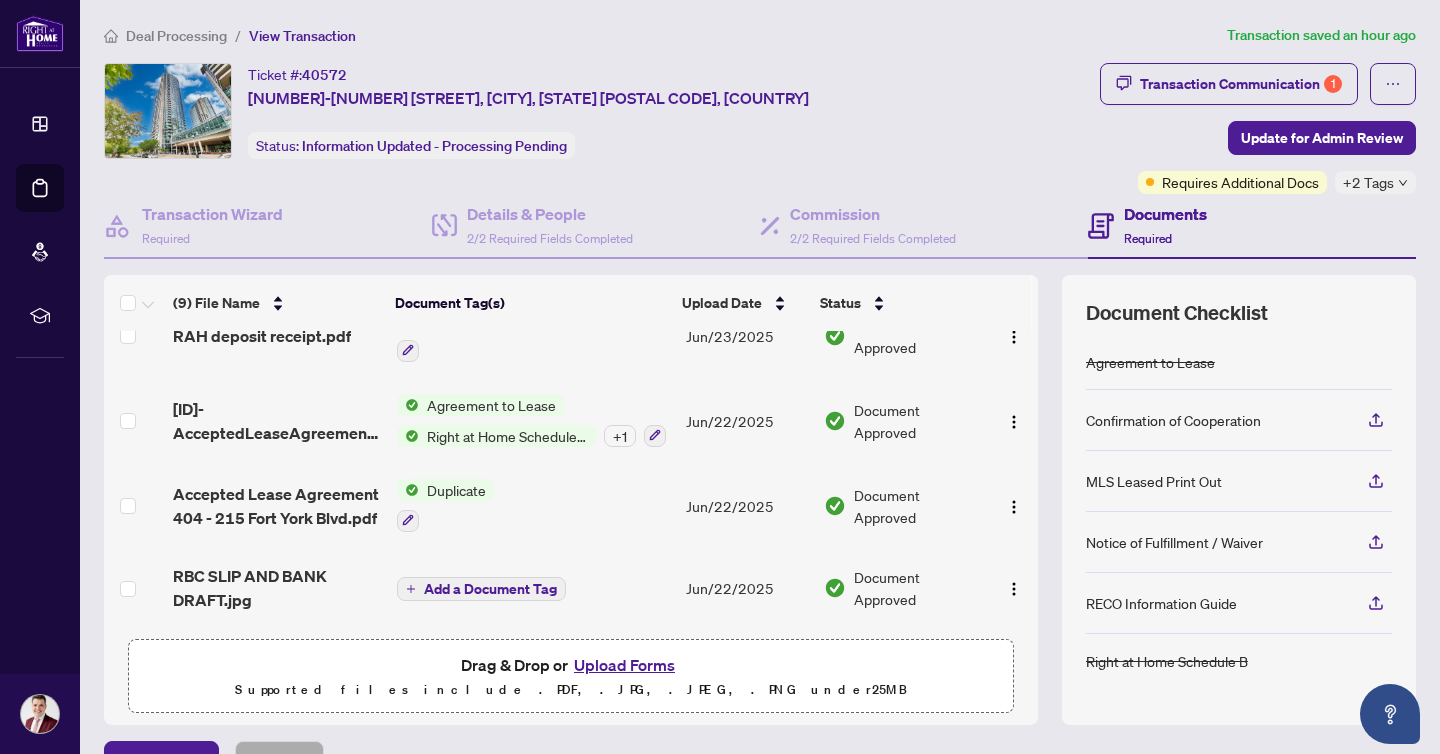 click on "Deal Processing" at bounding box center (176, 36) 